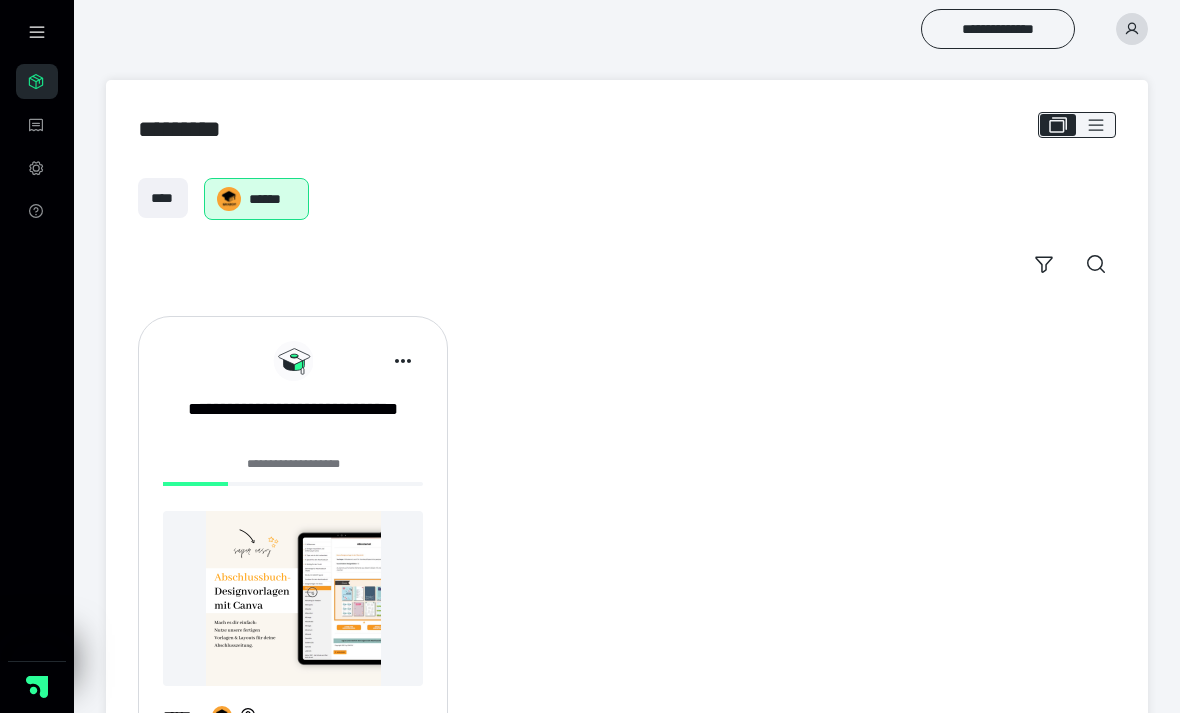 scroll, scrollTop: 45, scrollLeft: 0, axis: vertical 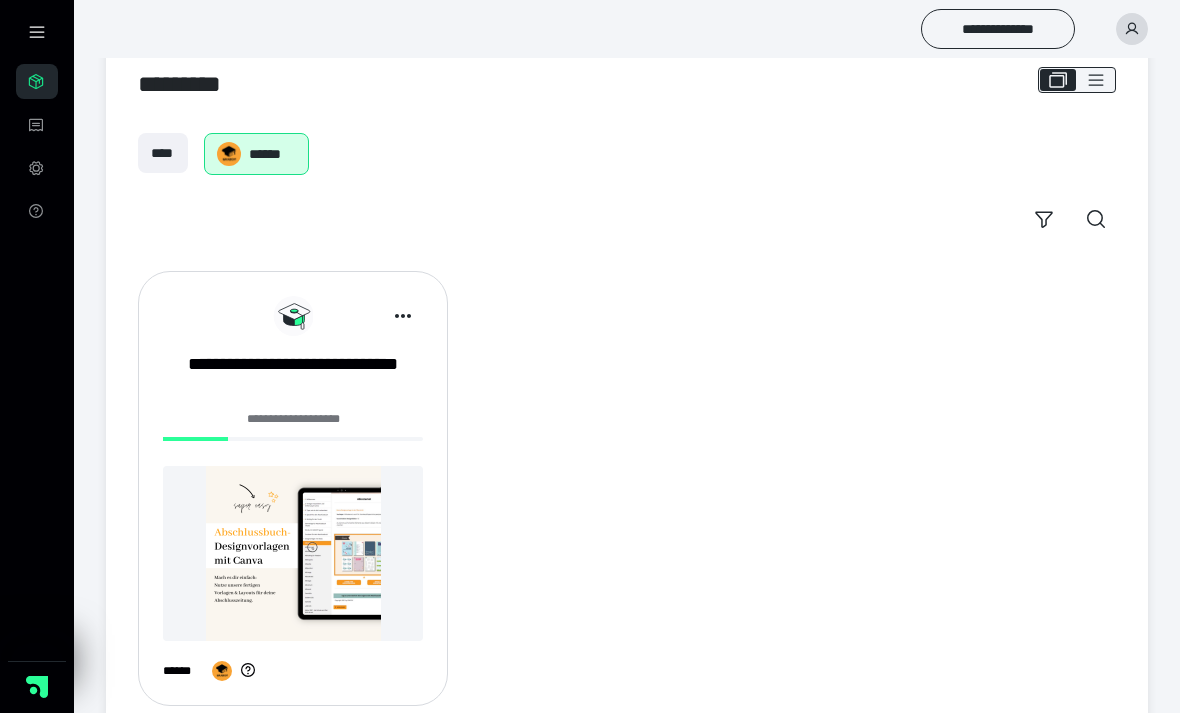 click on "**********" at bounding box center [293, 496] 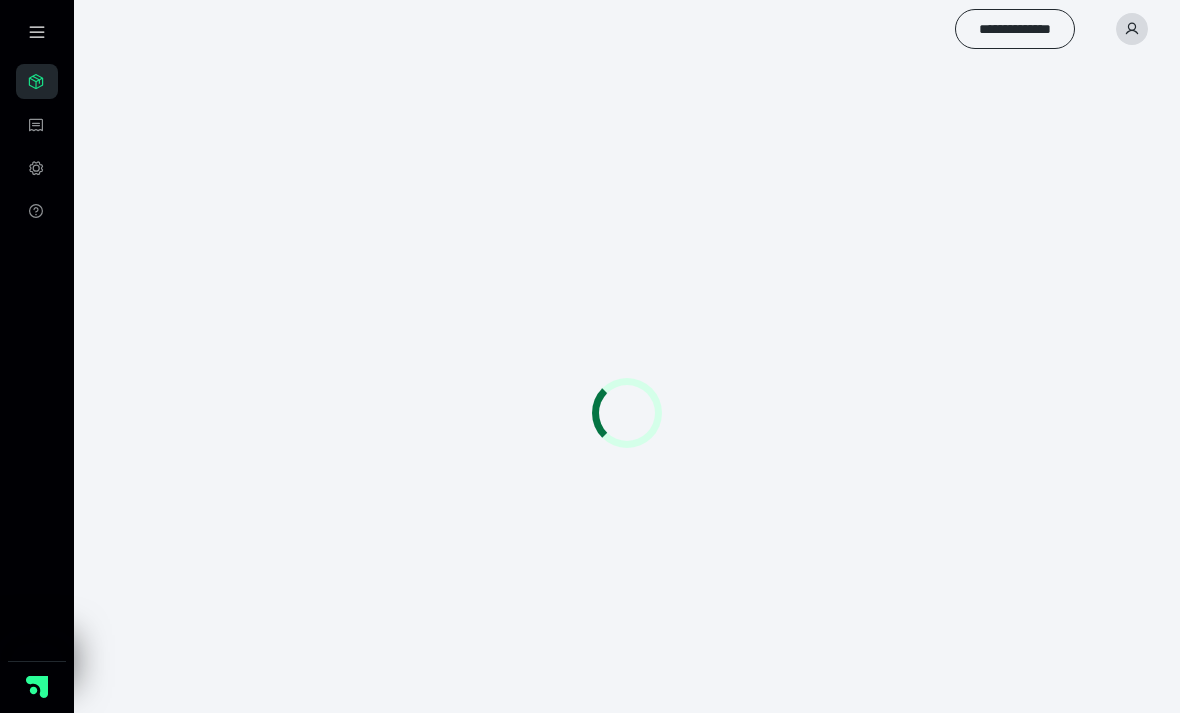 scroll, scrollTop: 0, scrollLeft: 0, axis: both 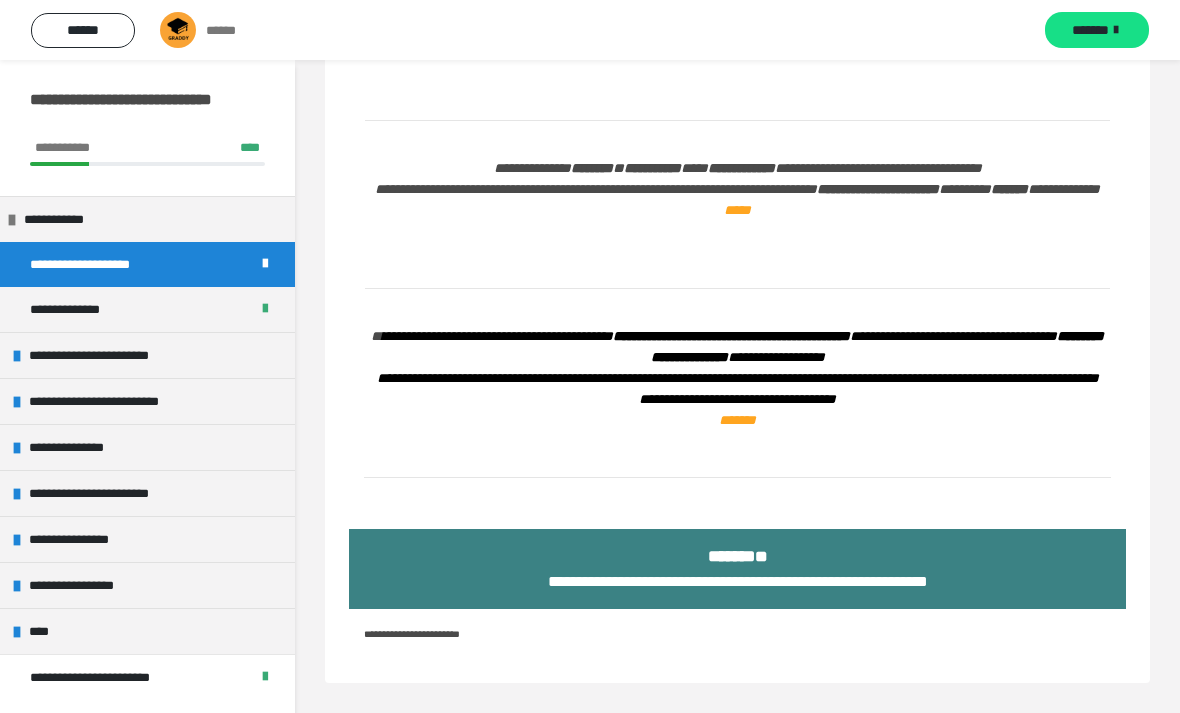 click on "**********" at bounding box center [737, 569] 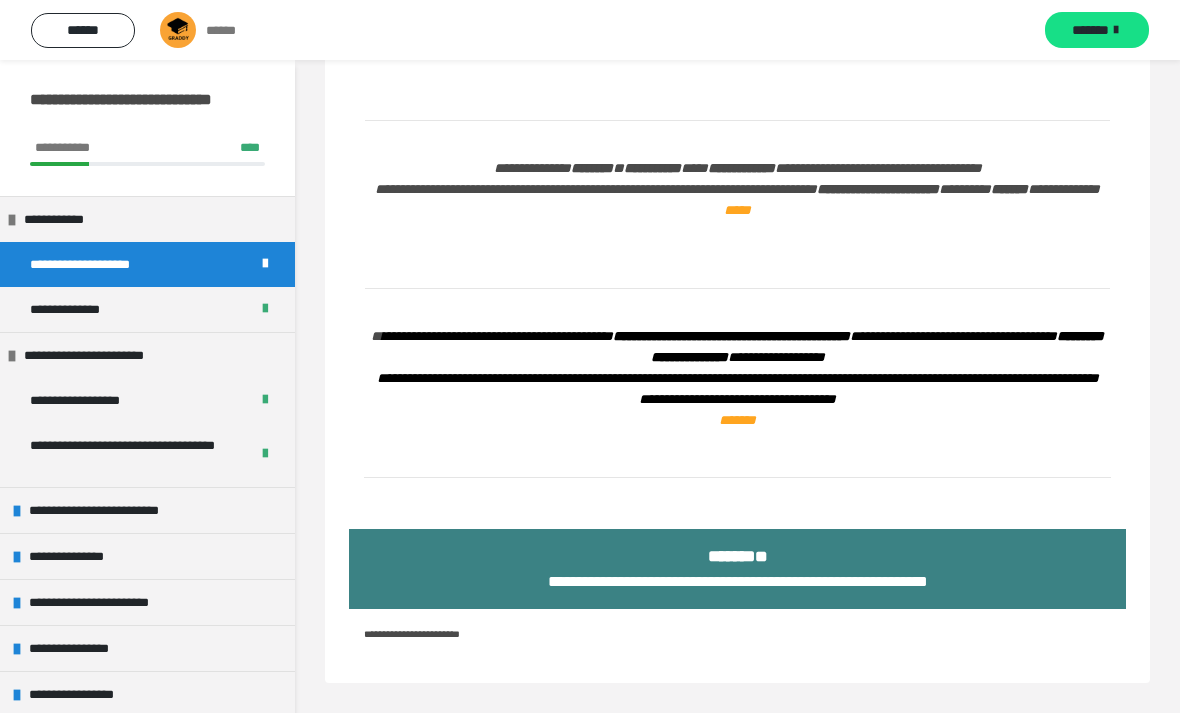 click on "**********" at bounding box center [114, 510] 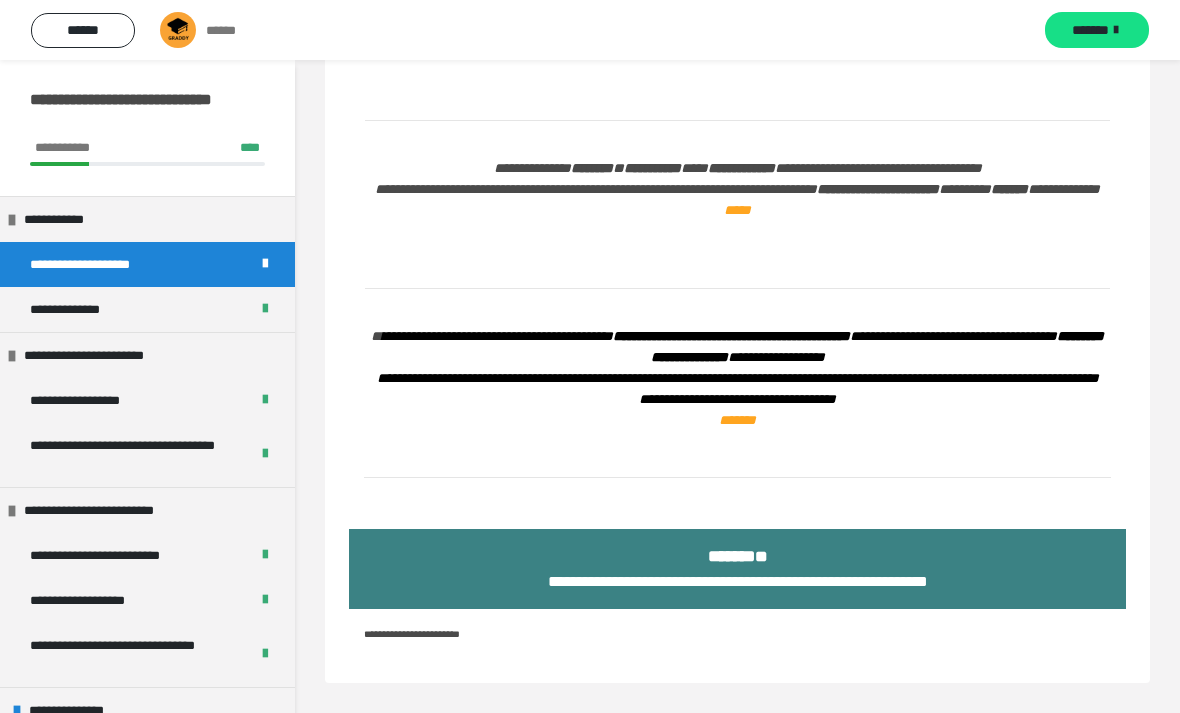 click on "**********" at bounding box center [147, 455] 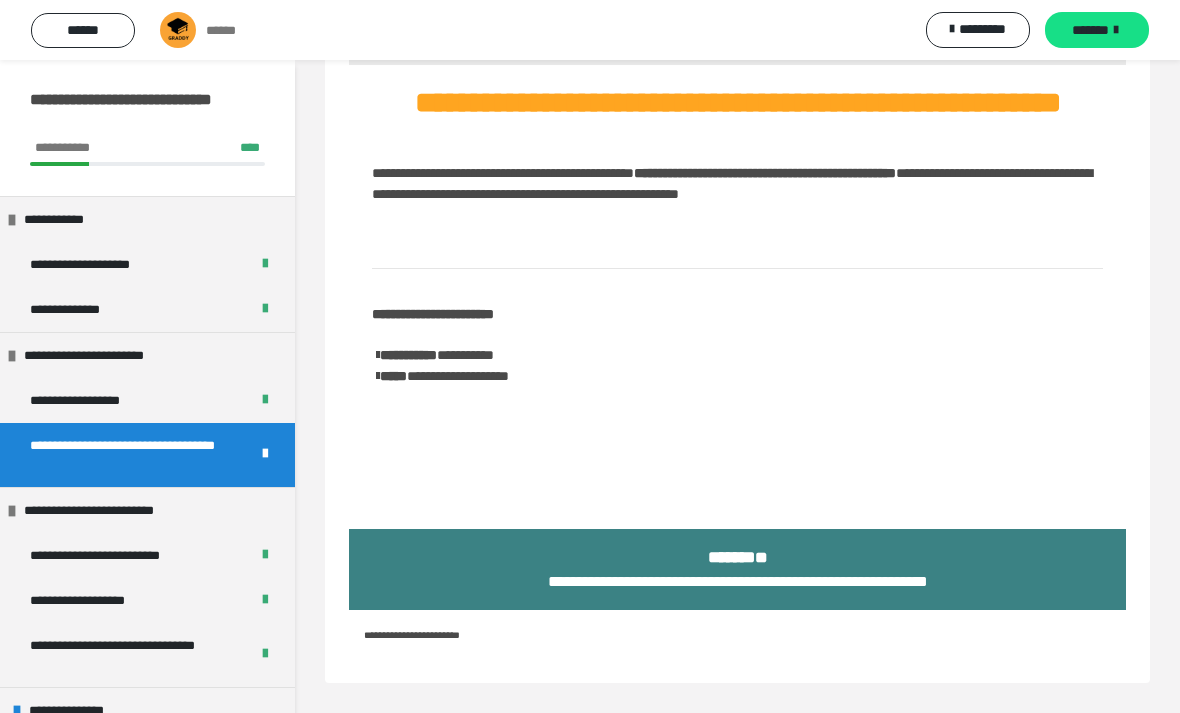 scroll, scrollTop: 125, scrollLeft: 0, axis: vertical 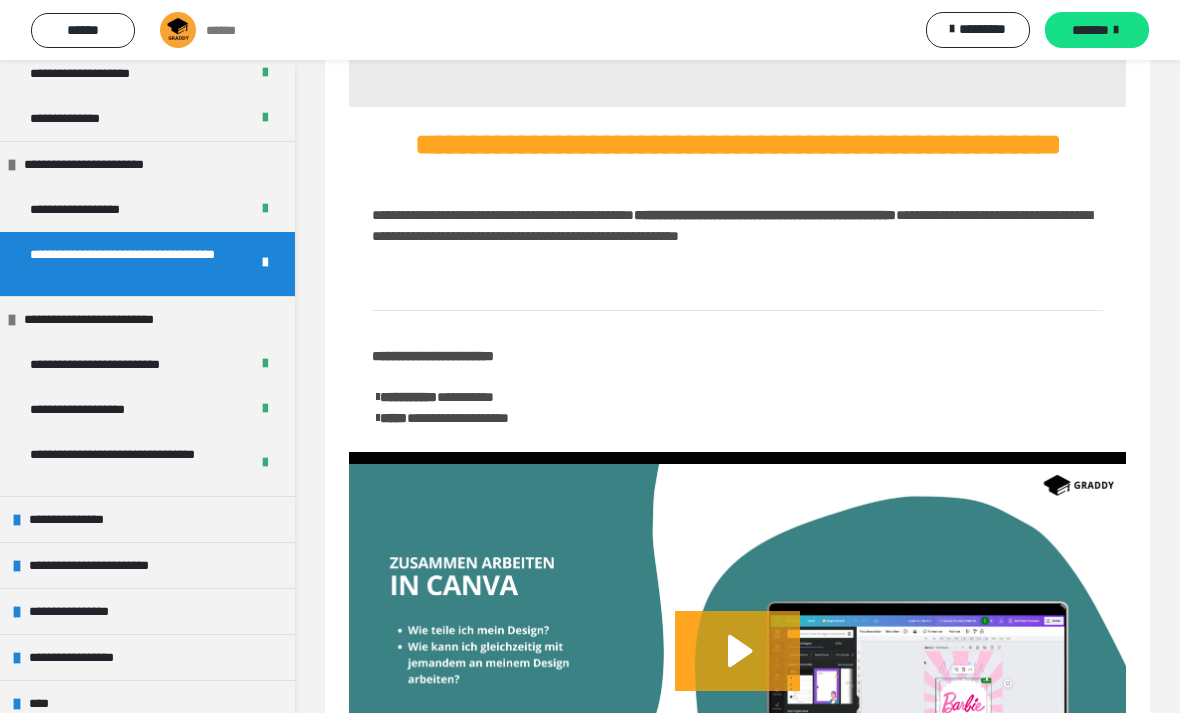 click on "**********" at bounding box center [72, 519] 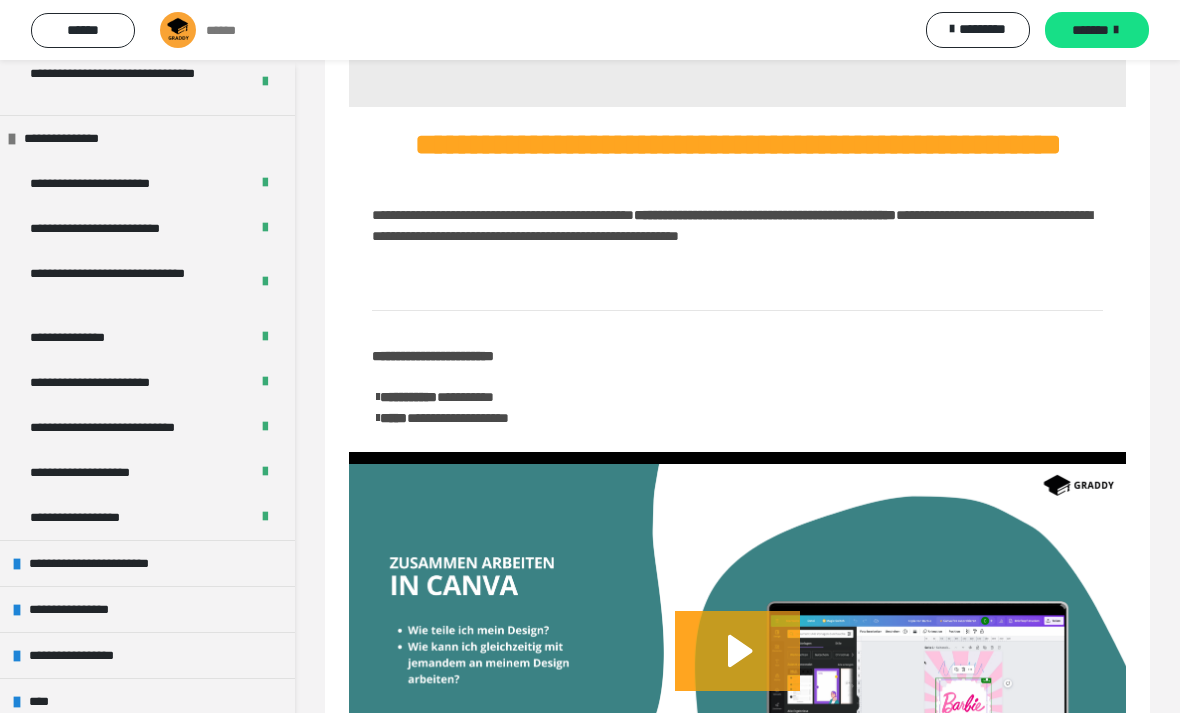 scroll, scrollTop: 570, scrollLeft: 0, axis: vertical 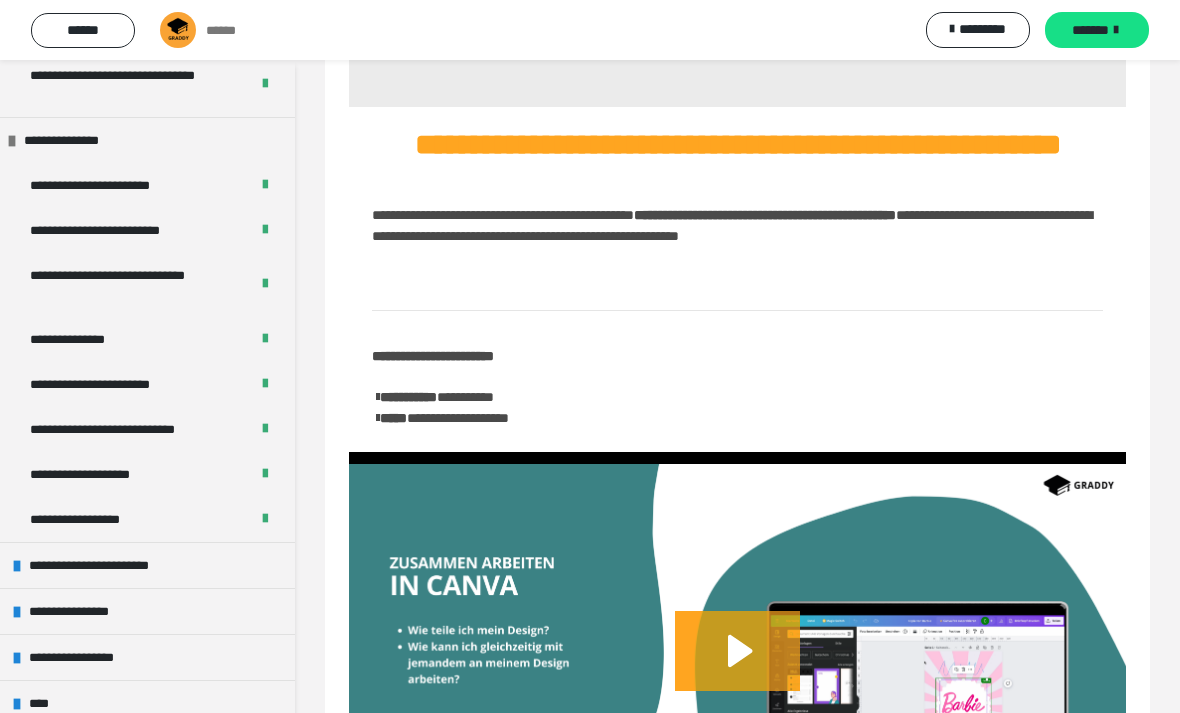 click on "**********" at bounding box center (107, 565) 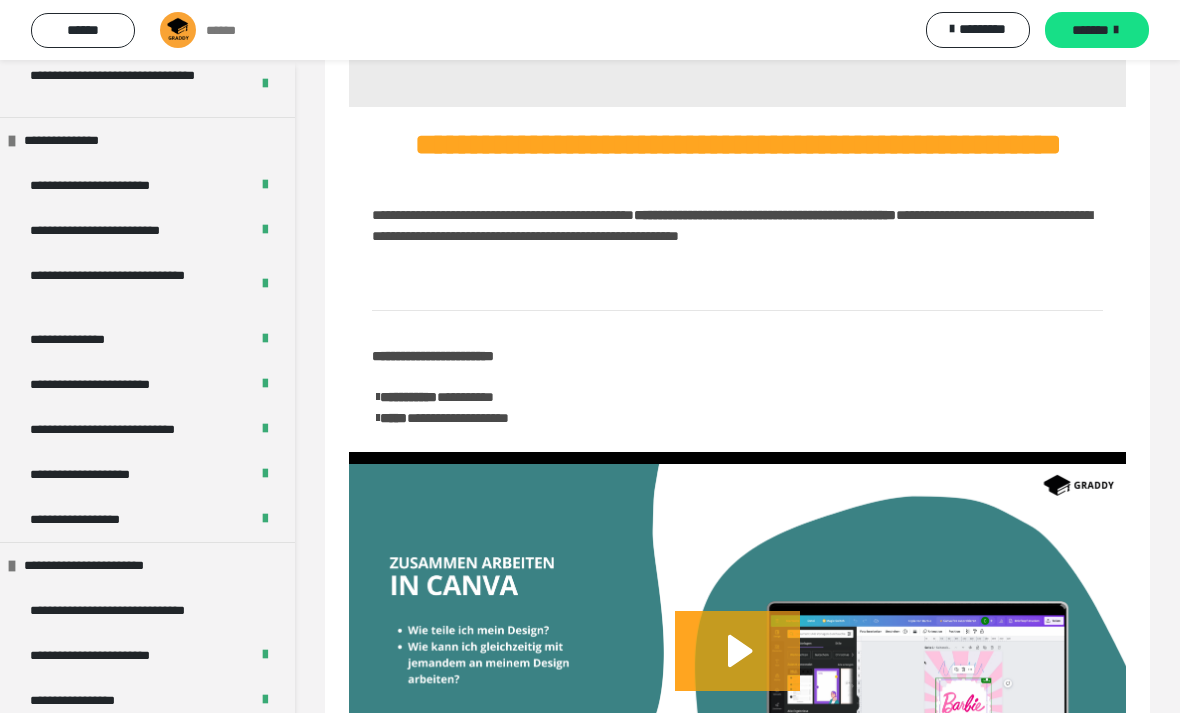 click on "**********" at bounding box center (102, 565) 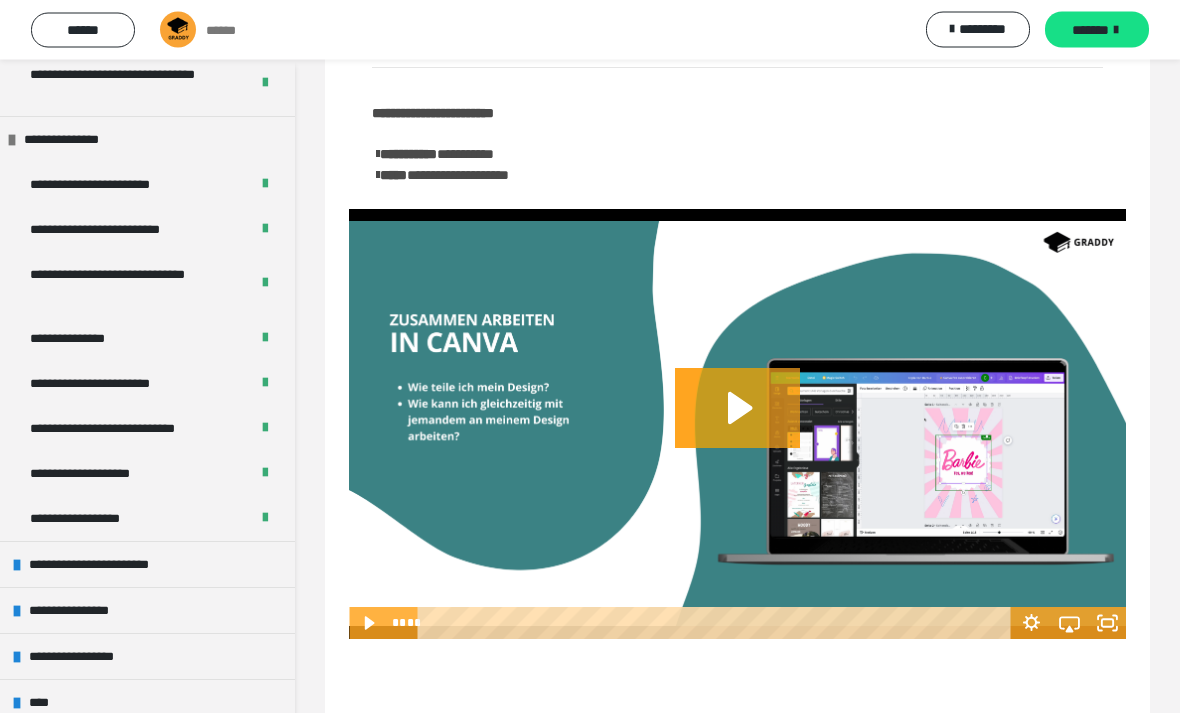 scroll, scrollTop: 388, scrollLeft: 0, axis: vertical 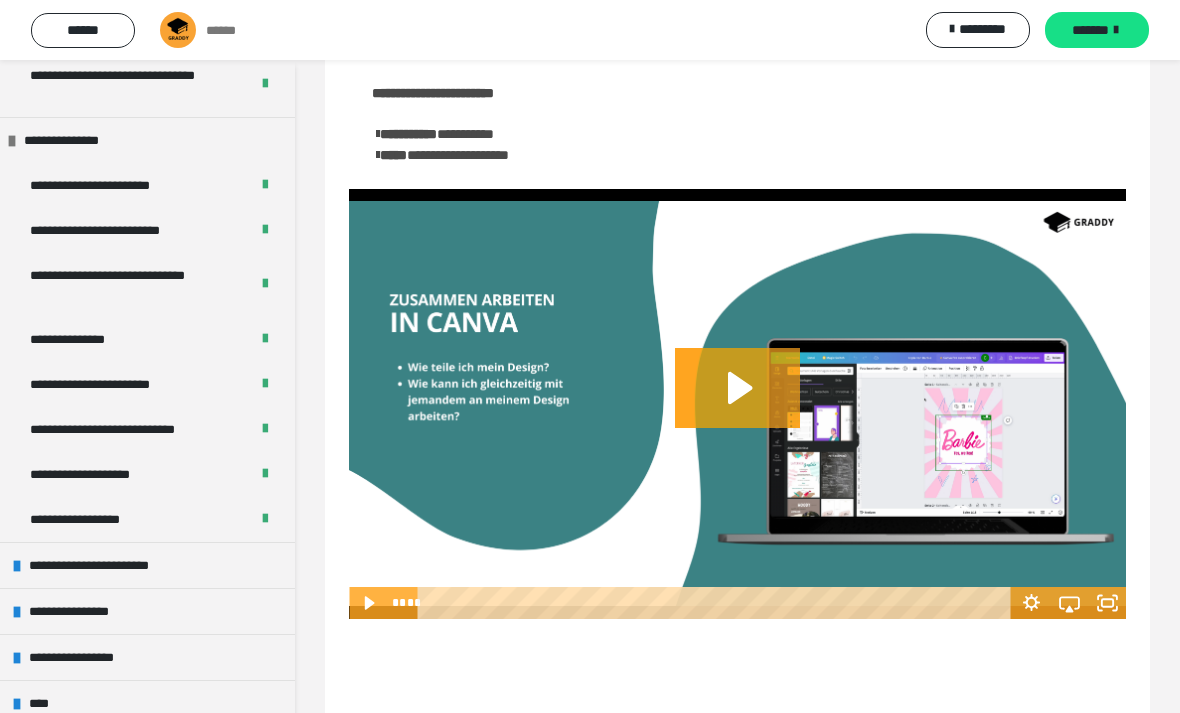click on "**********" at bounding box center (107, 565) 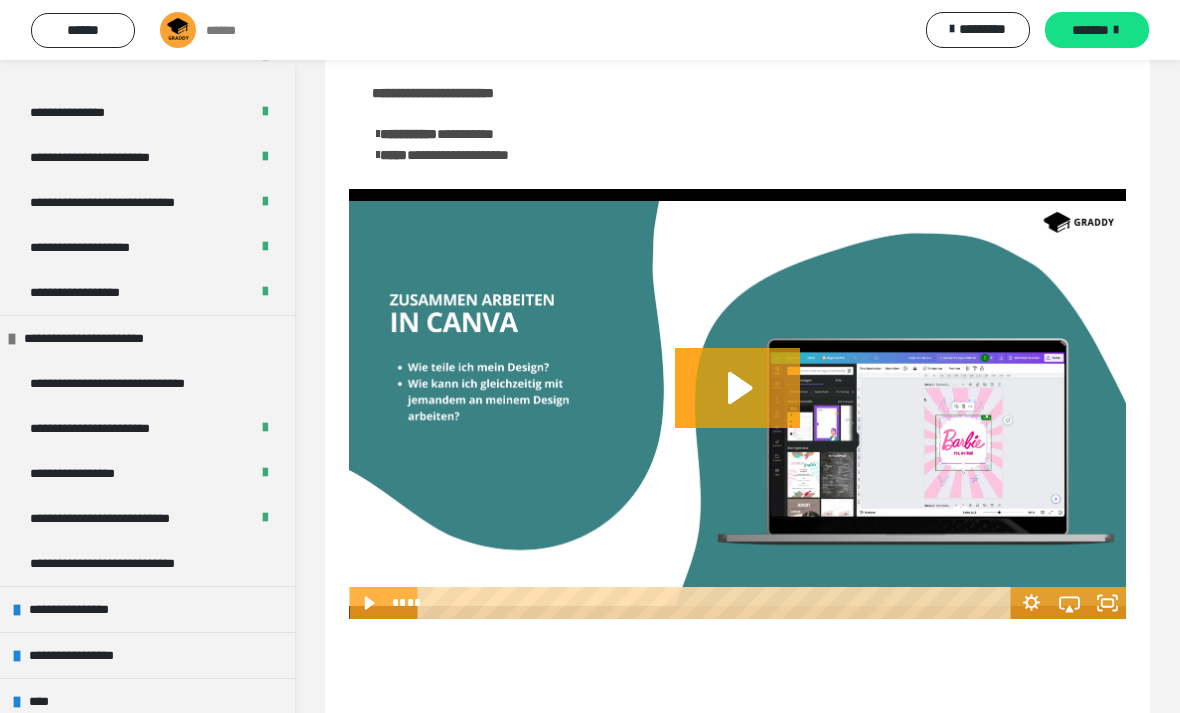 scroll, scrollTop: 795, scrollLeft: 0, axis: vertical 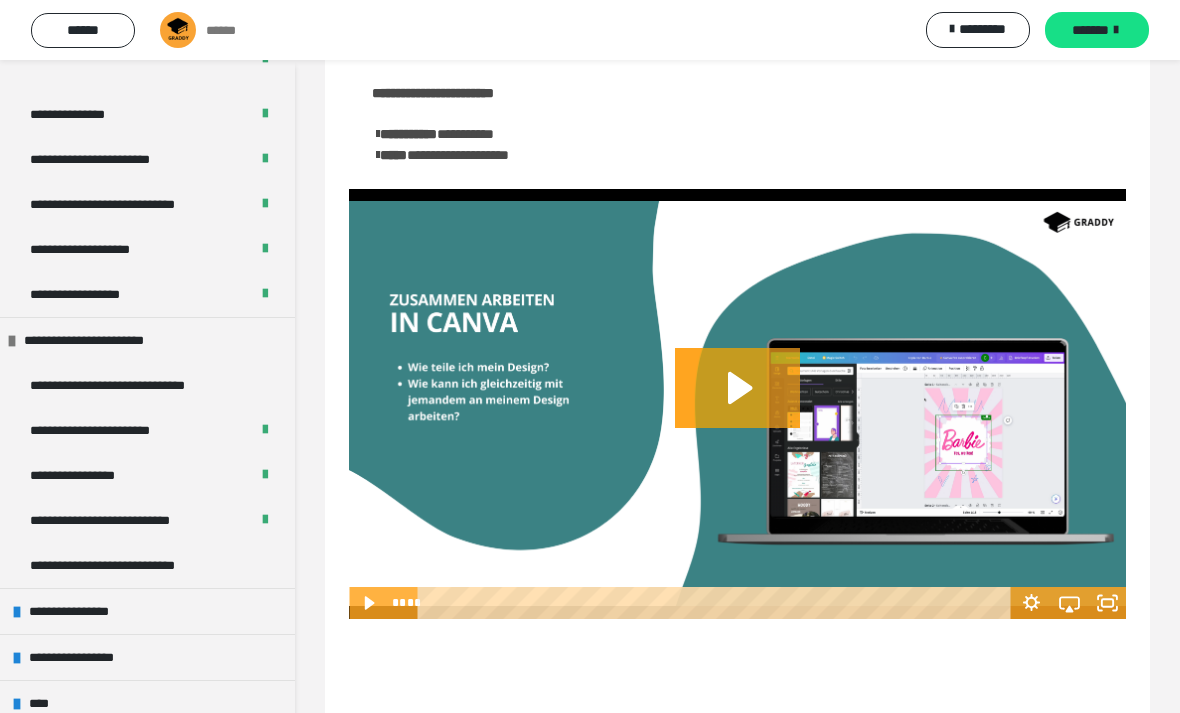 click on "**********" at bounding box center (125, 520) 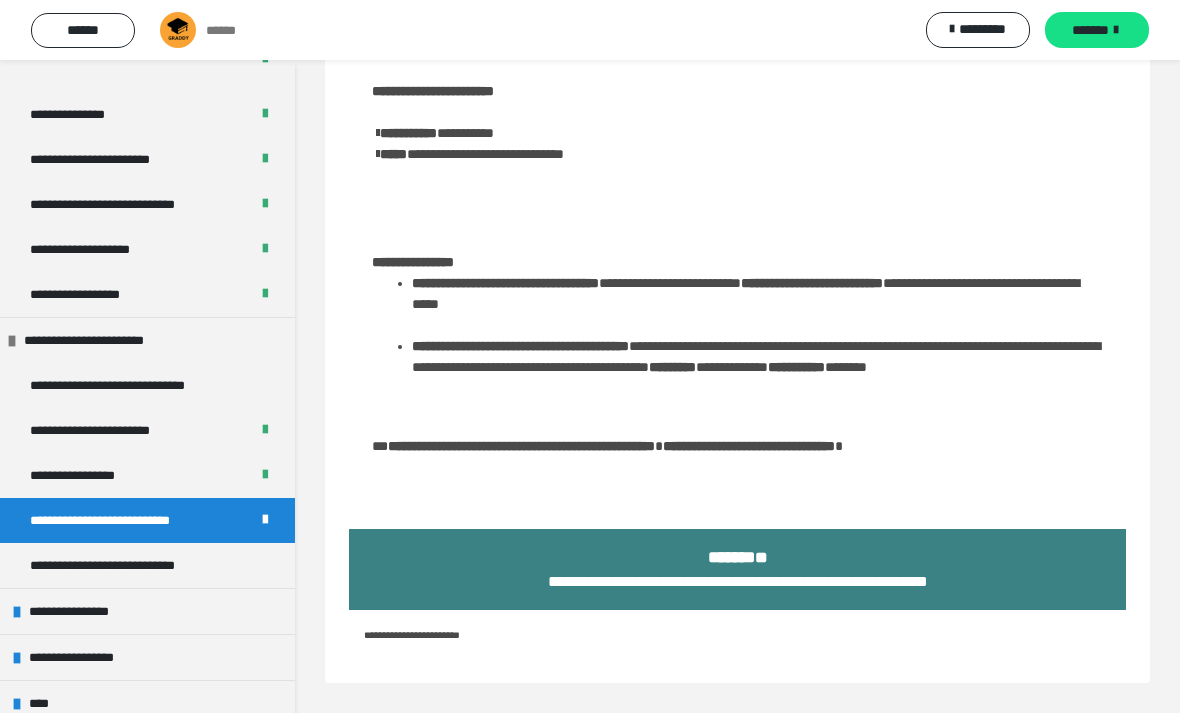 scroll, scrollTop: 304, scrollLeft: 0, axis: vertical 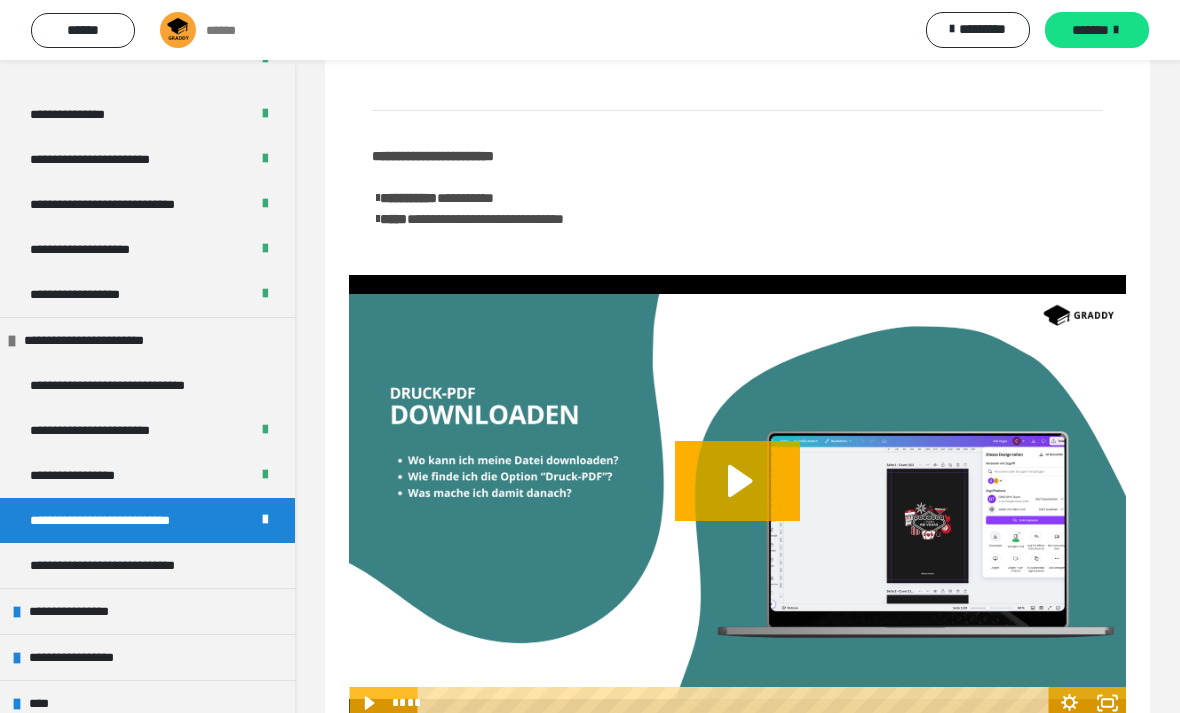 click on "**********" at bounding box center [134, 565] 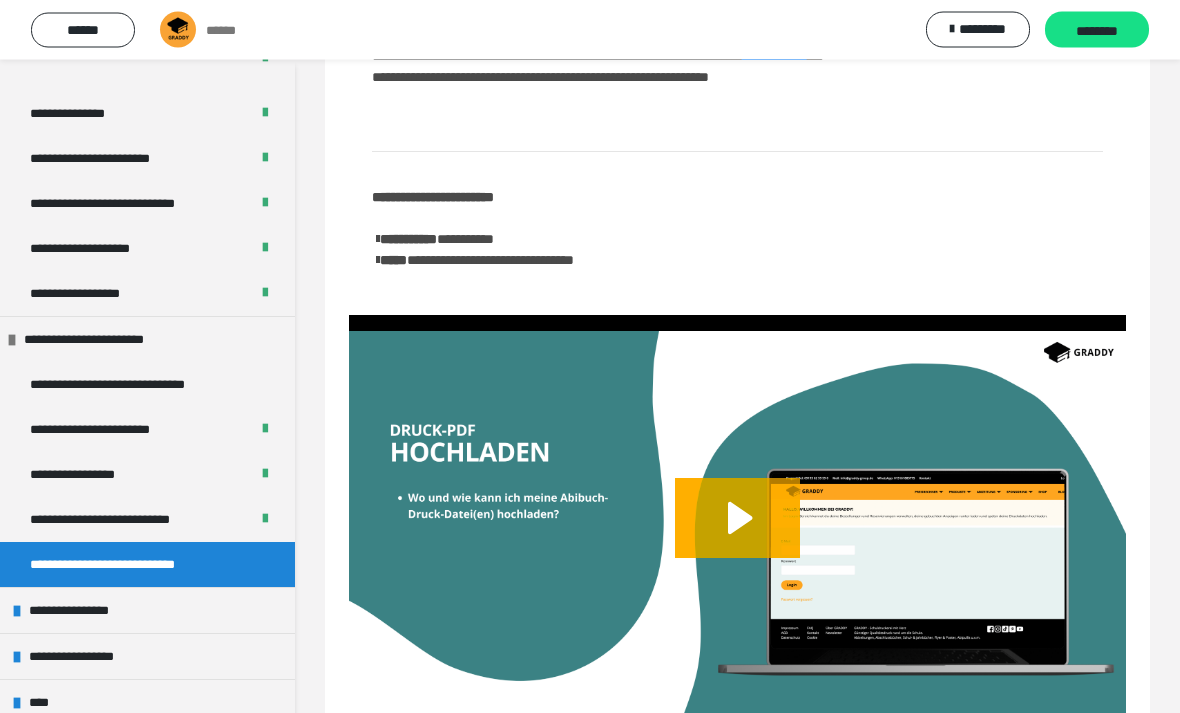 scroll, scrollTop: 291, scrollLeft: 0, axis: vertical 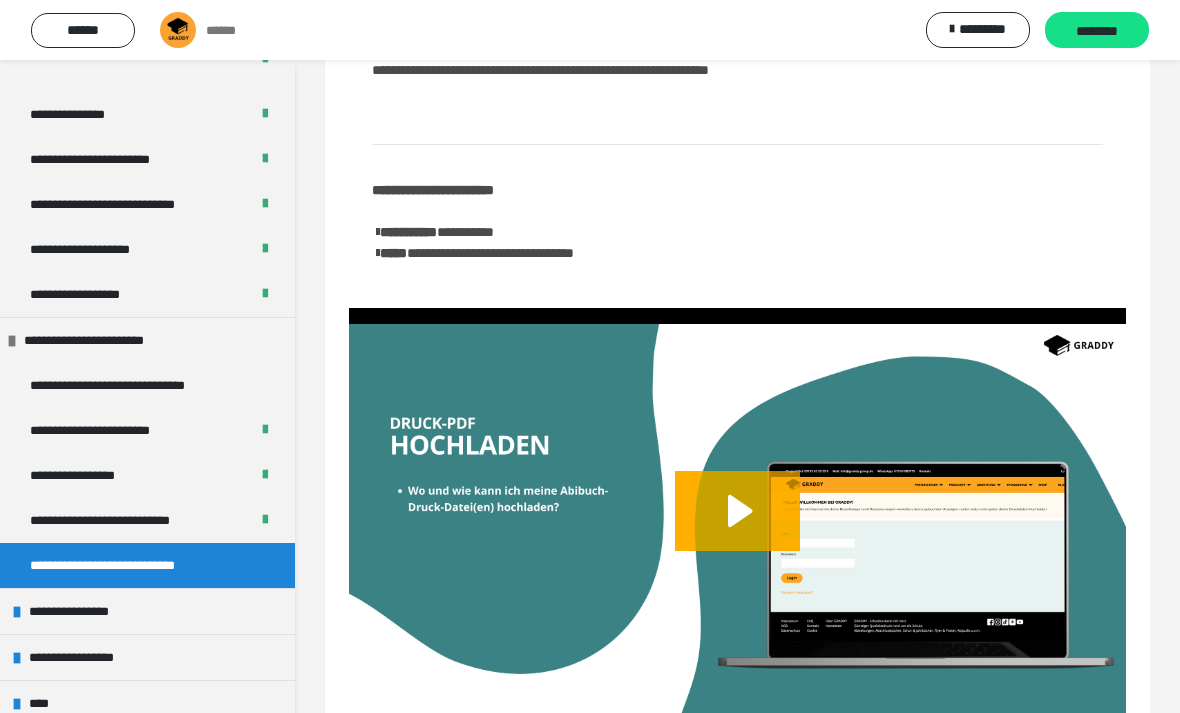 click 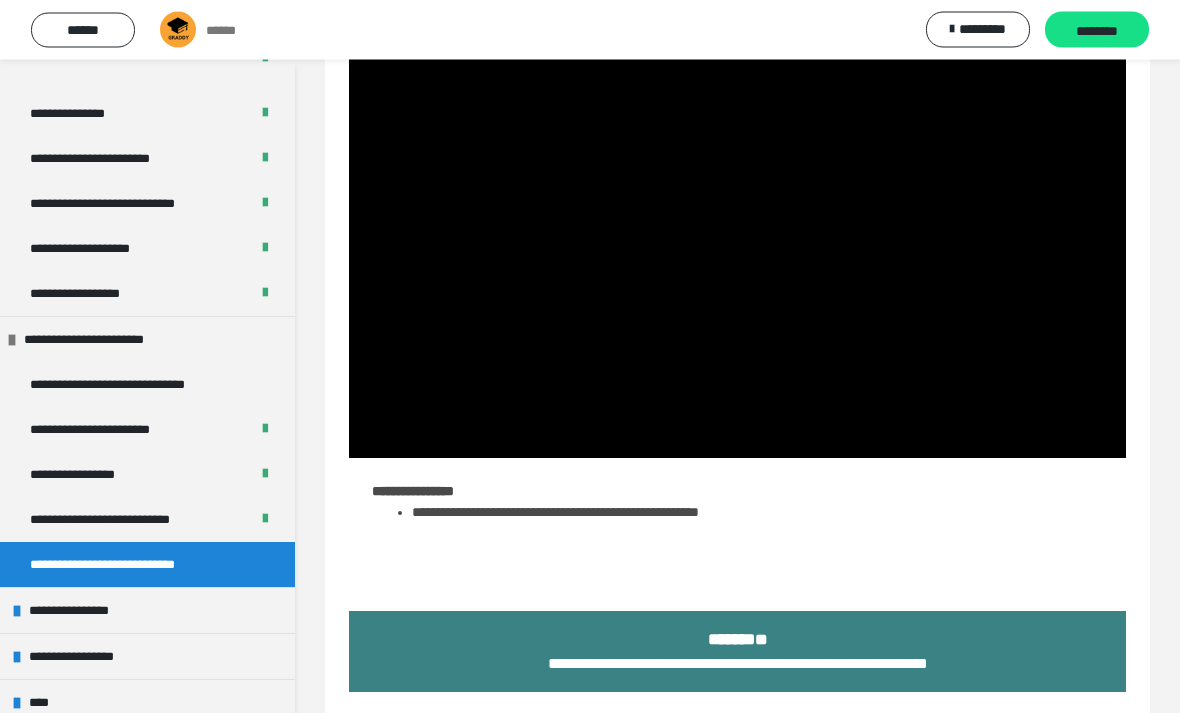 scroll, scrollTop: 596, scrollLeft: 0, axis: vertical 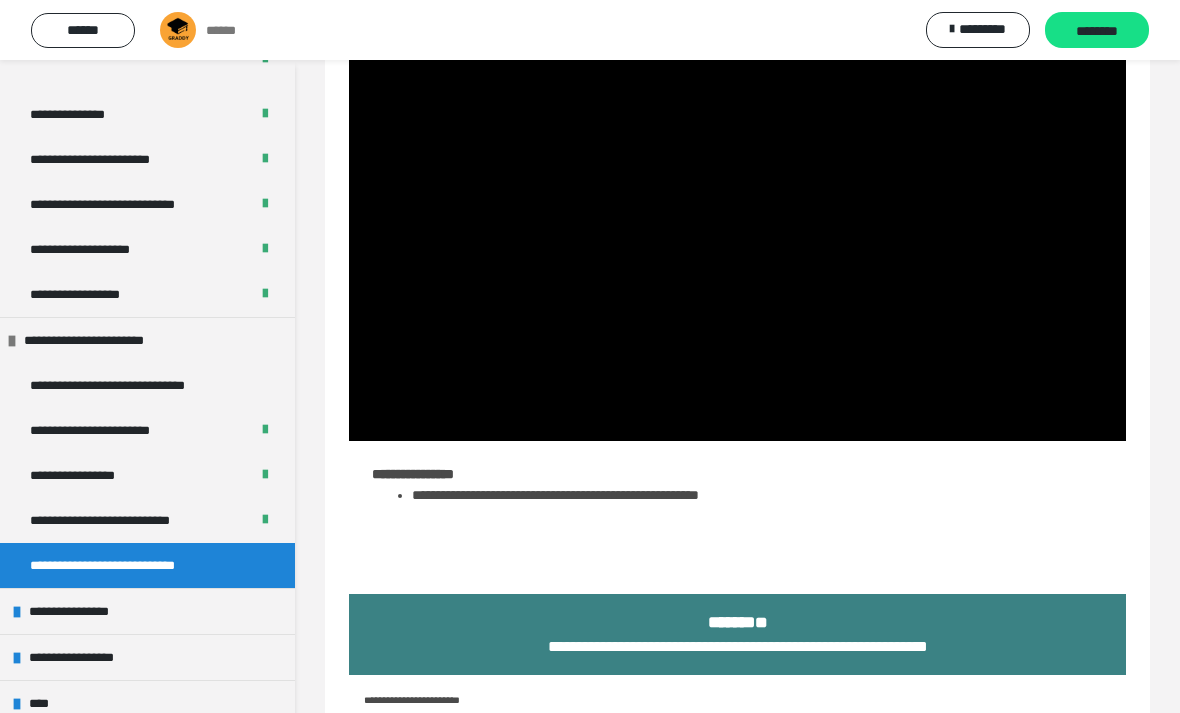 click on "**********" at bounding box center [125, 520] 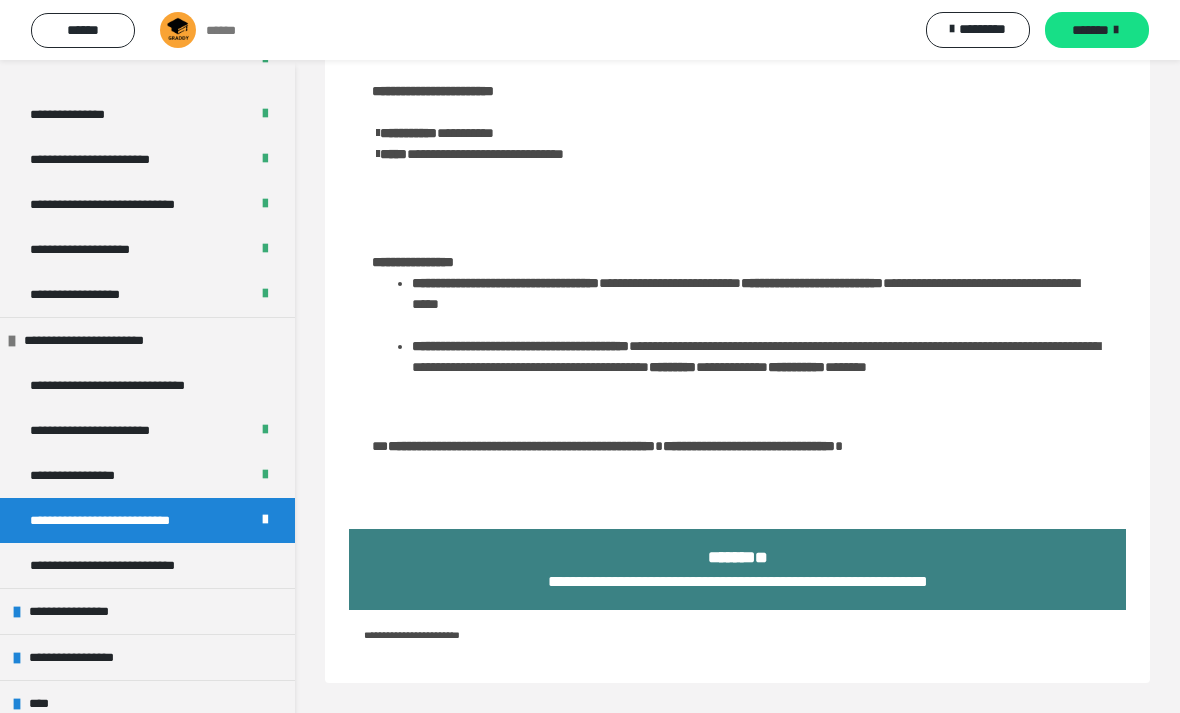 scroll, scrollTop: 304, scrollLeft: 0, axis: vertical 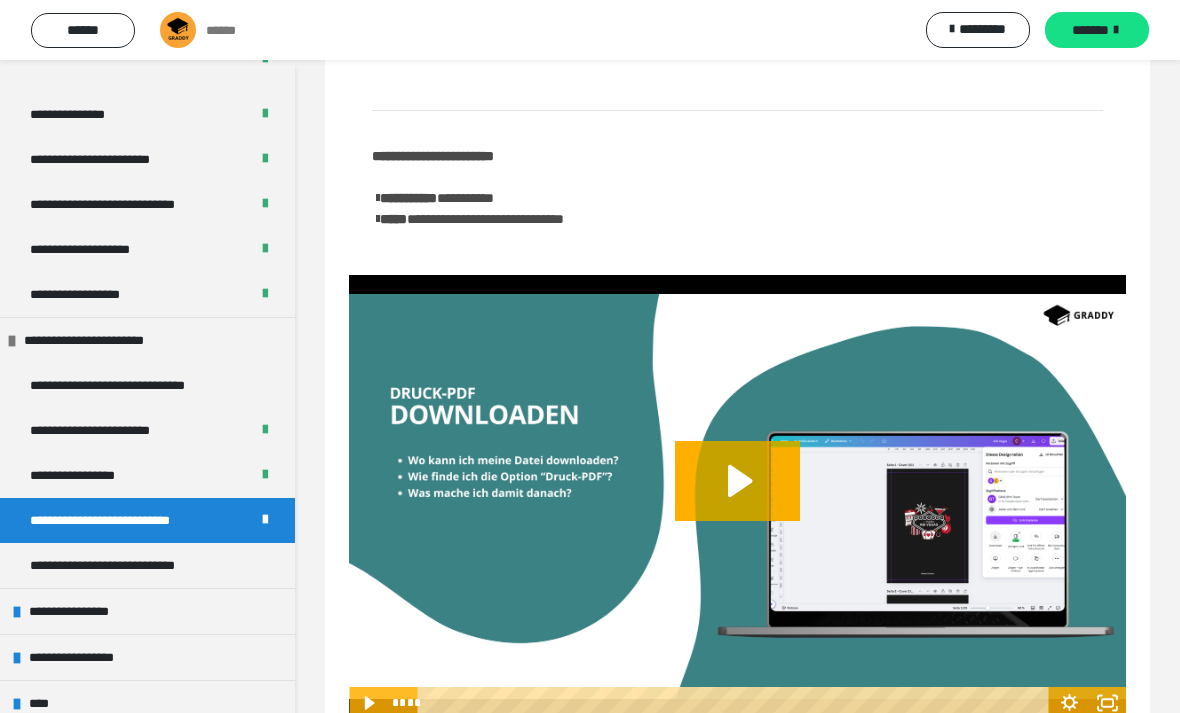 click 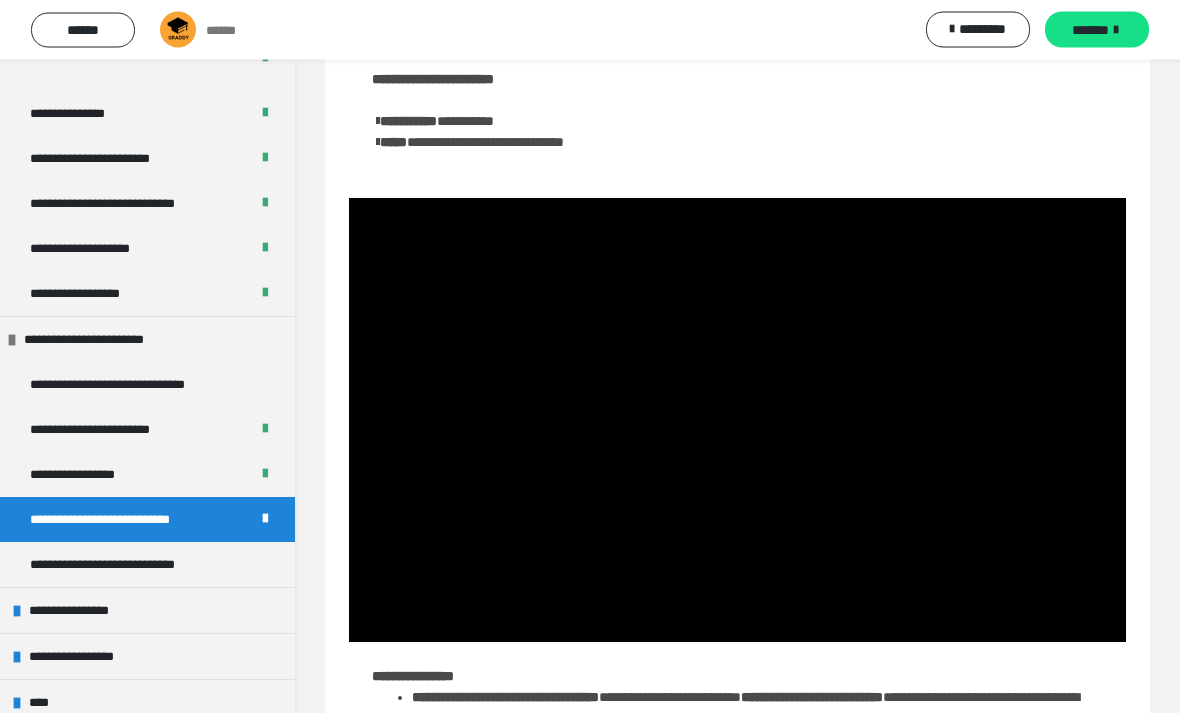 scroll, scrollTop: 381, scrollLeft: 0, axis: vertical 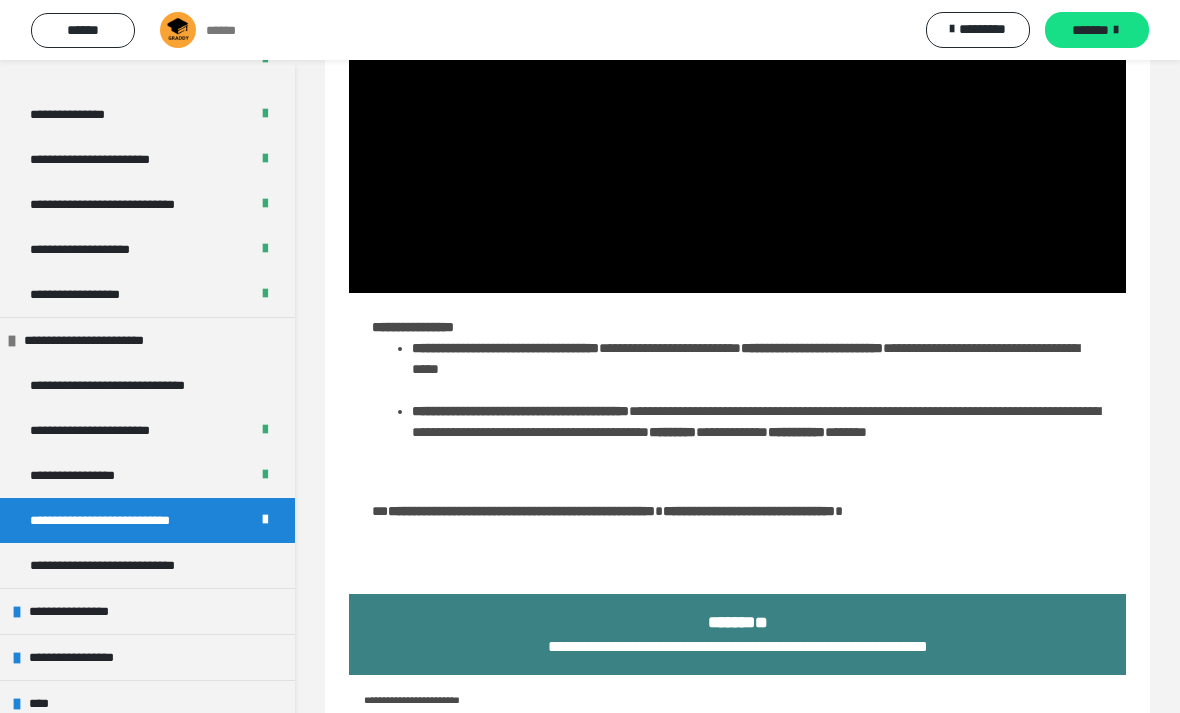 click on "**********" at bounding box center [738, 646] 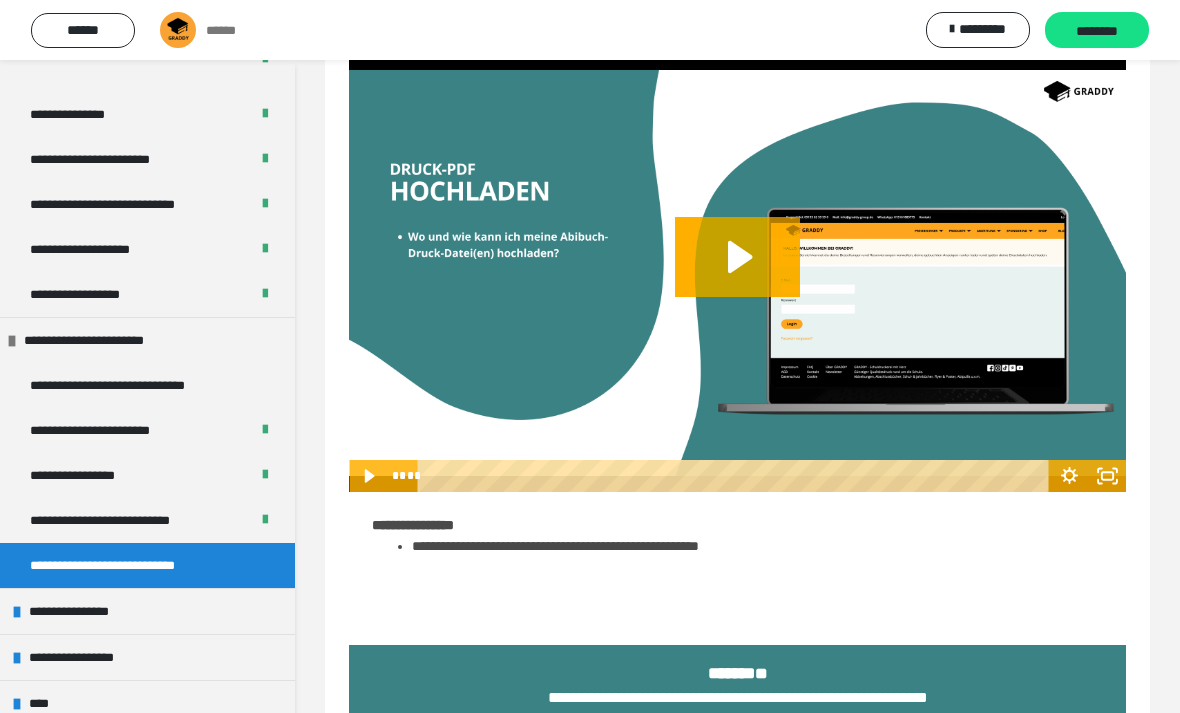 scroll, scrollTop: 596, scrollLeft: 0, axis: vertical 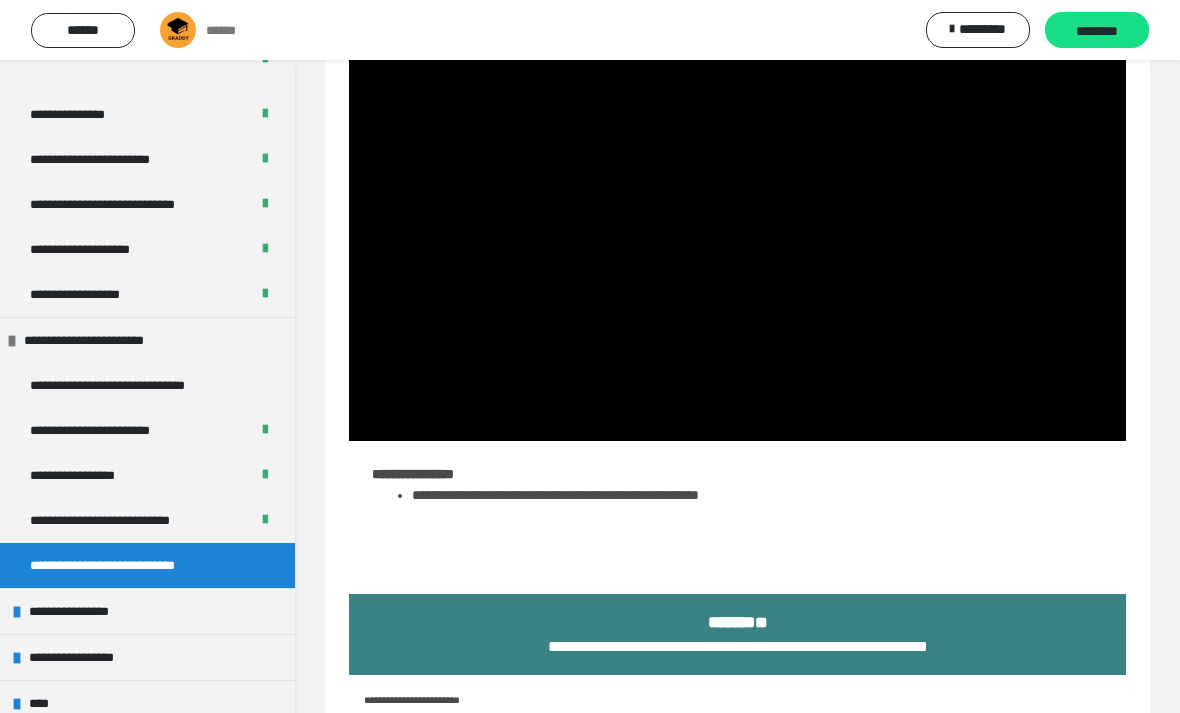 click at bounding box center (737, 221) 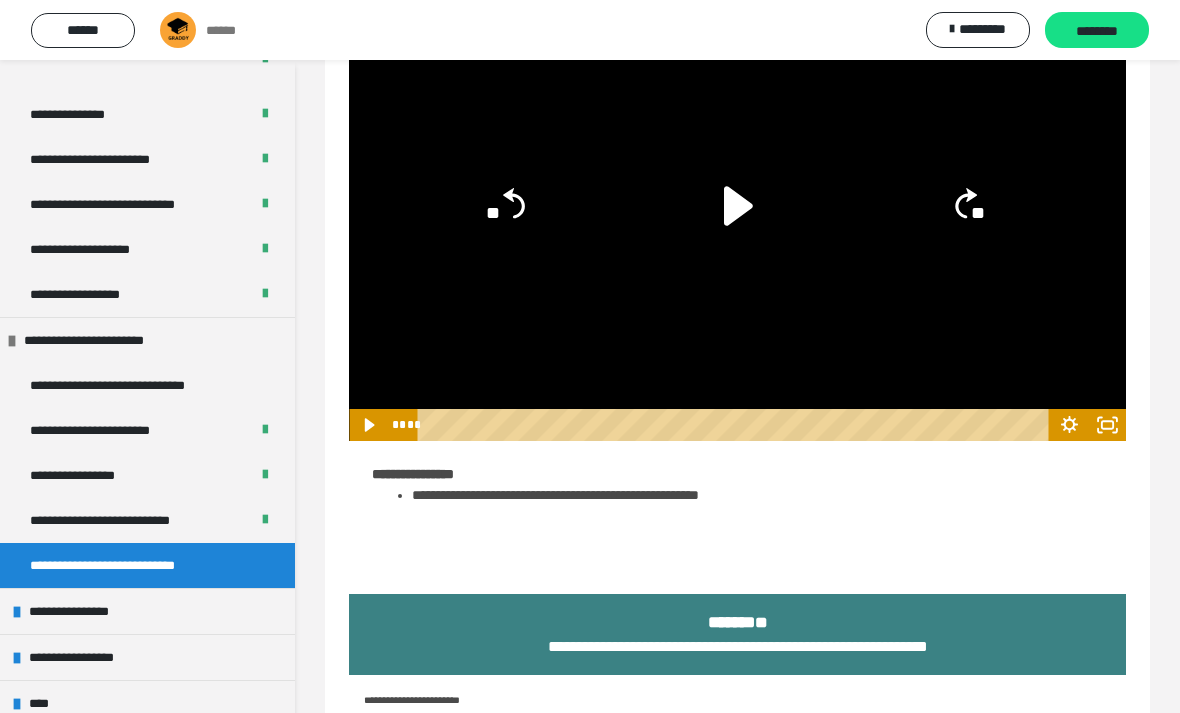 click 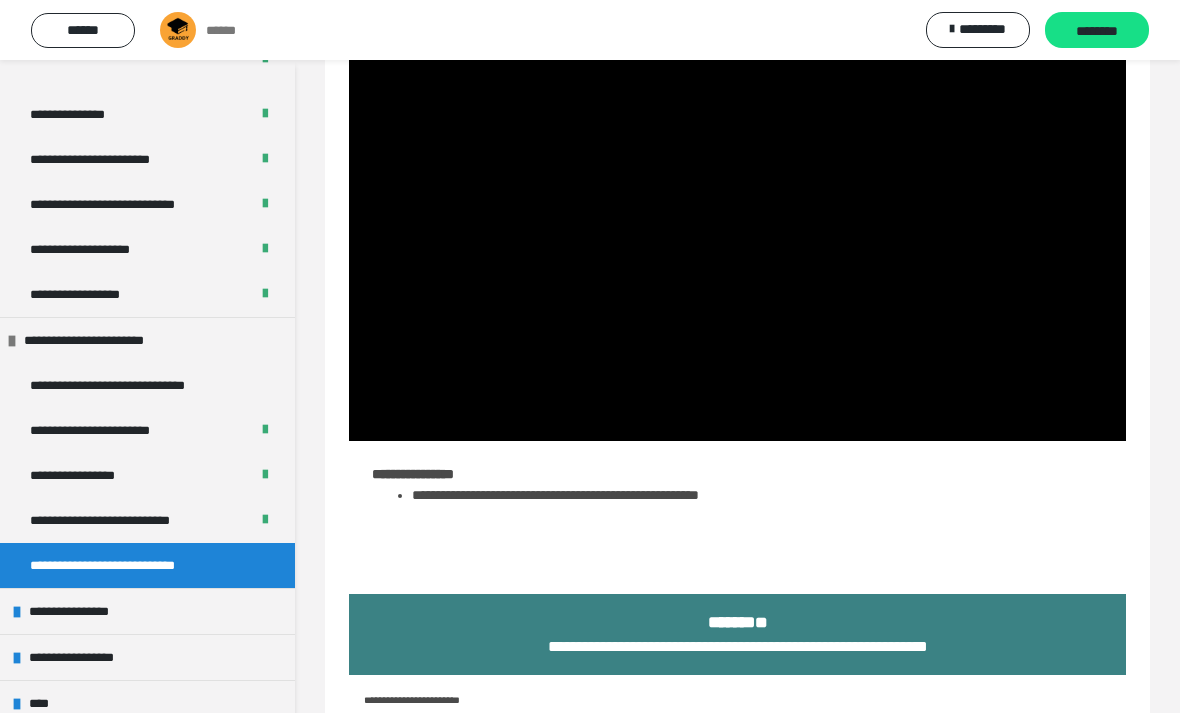 click at bounding box center [737, 221] 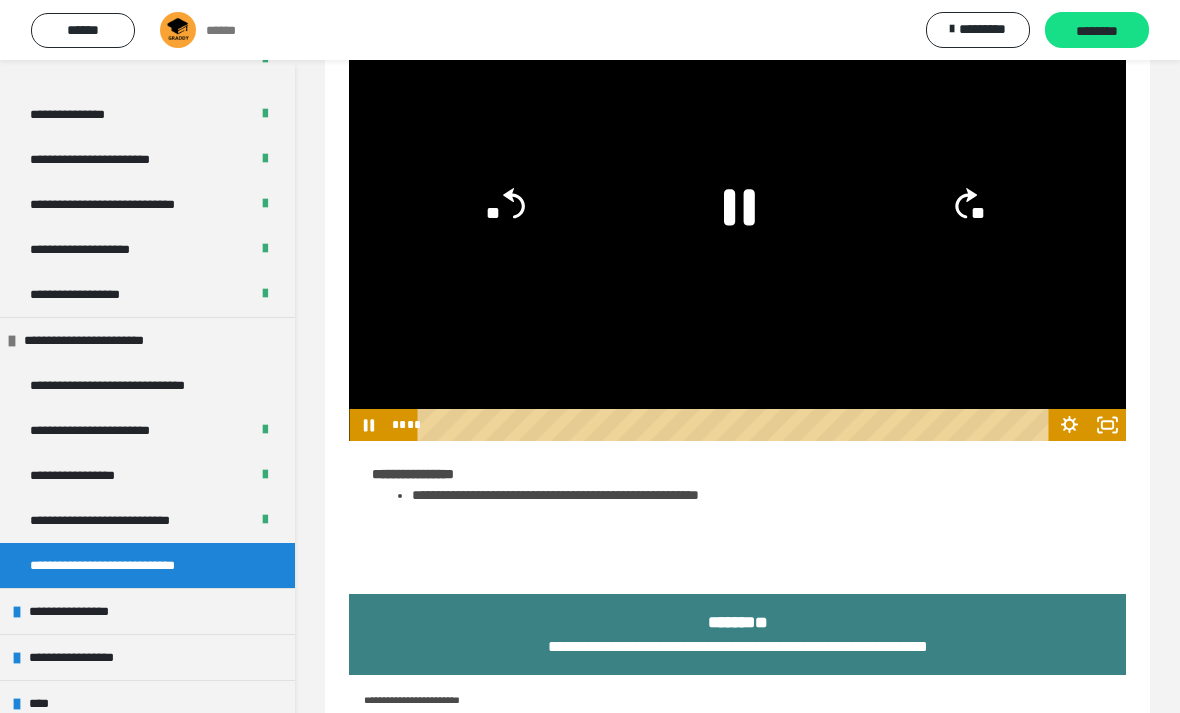 click on "**" 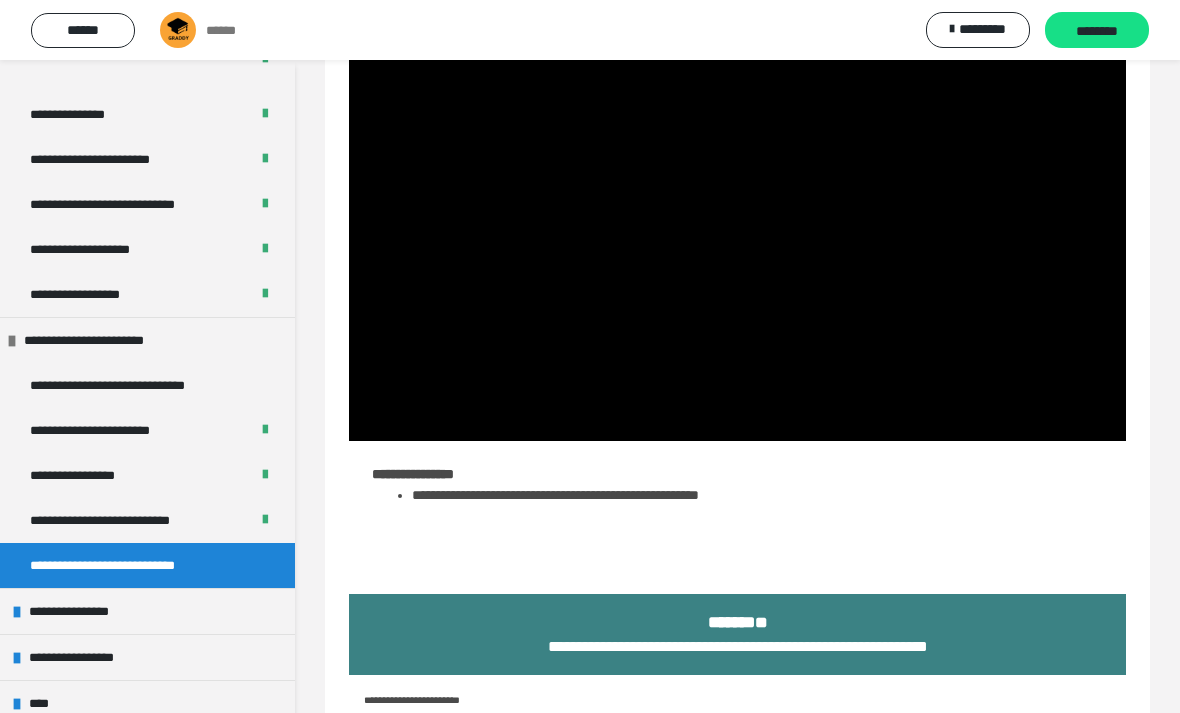 click on "**********" at bounding box center (738, 646) 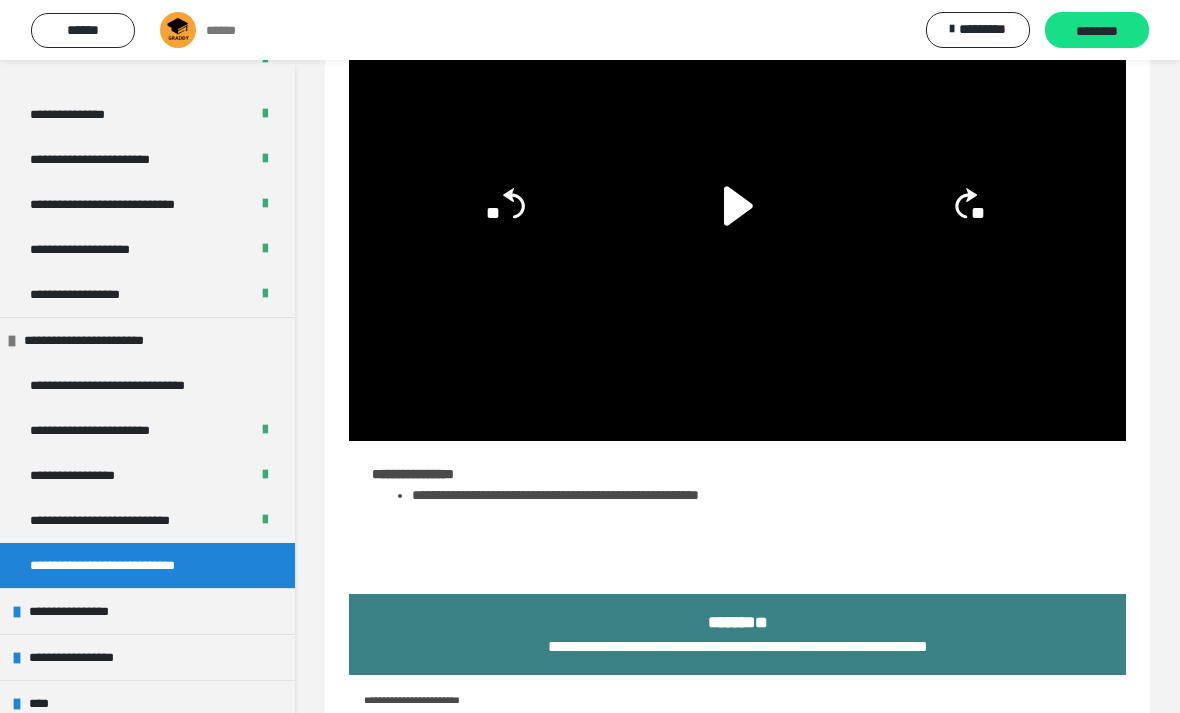 click on "**********" at bounding box center (737, 635) 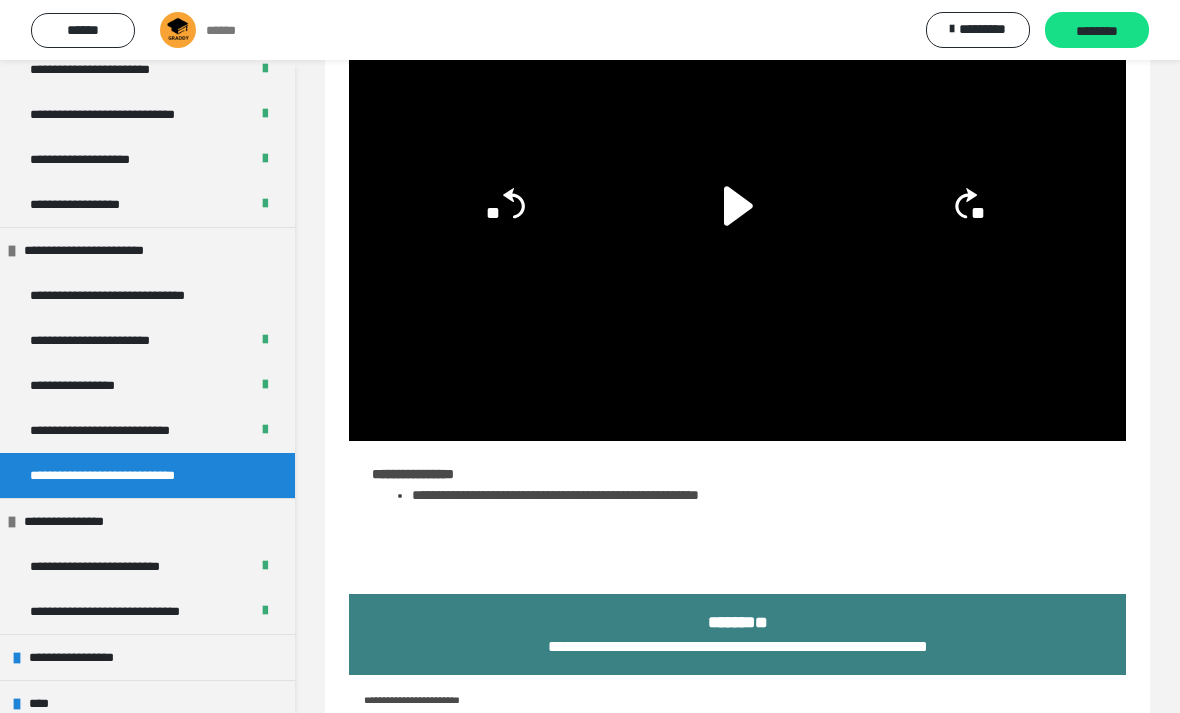 scroll, scrollTop: 885, scrollLeft: 0, axis: vertical 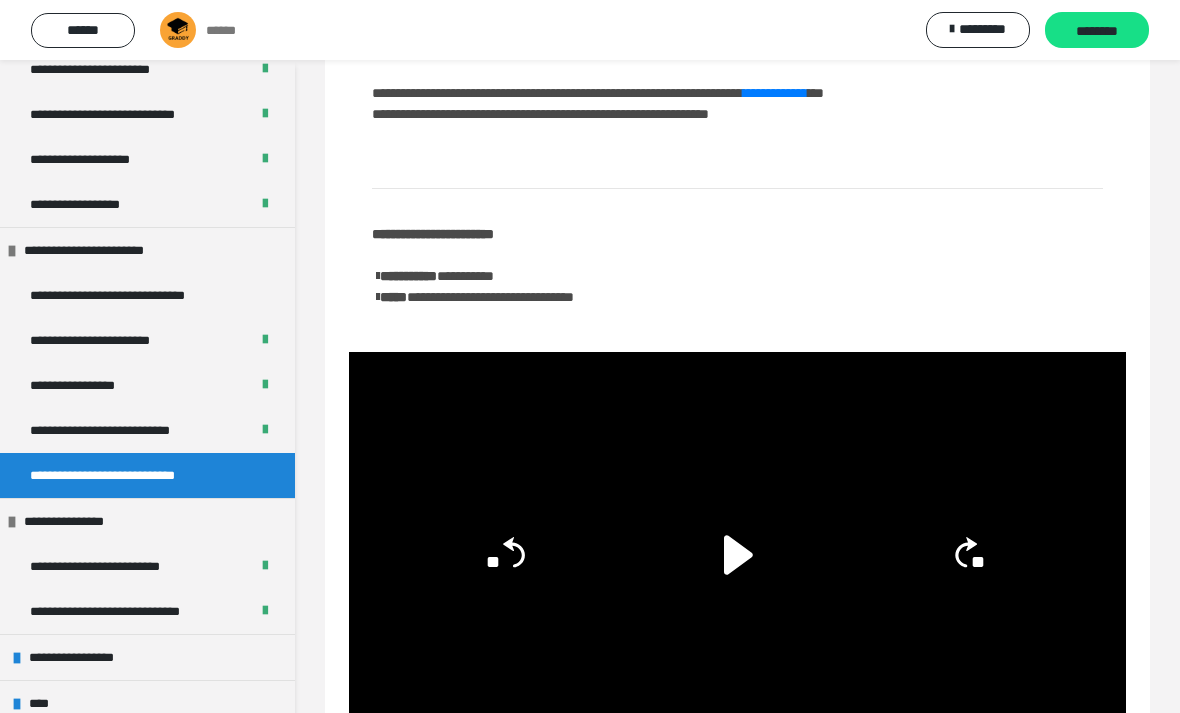 click on "********" at bounding box center (1097, 31) 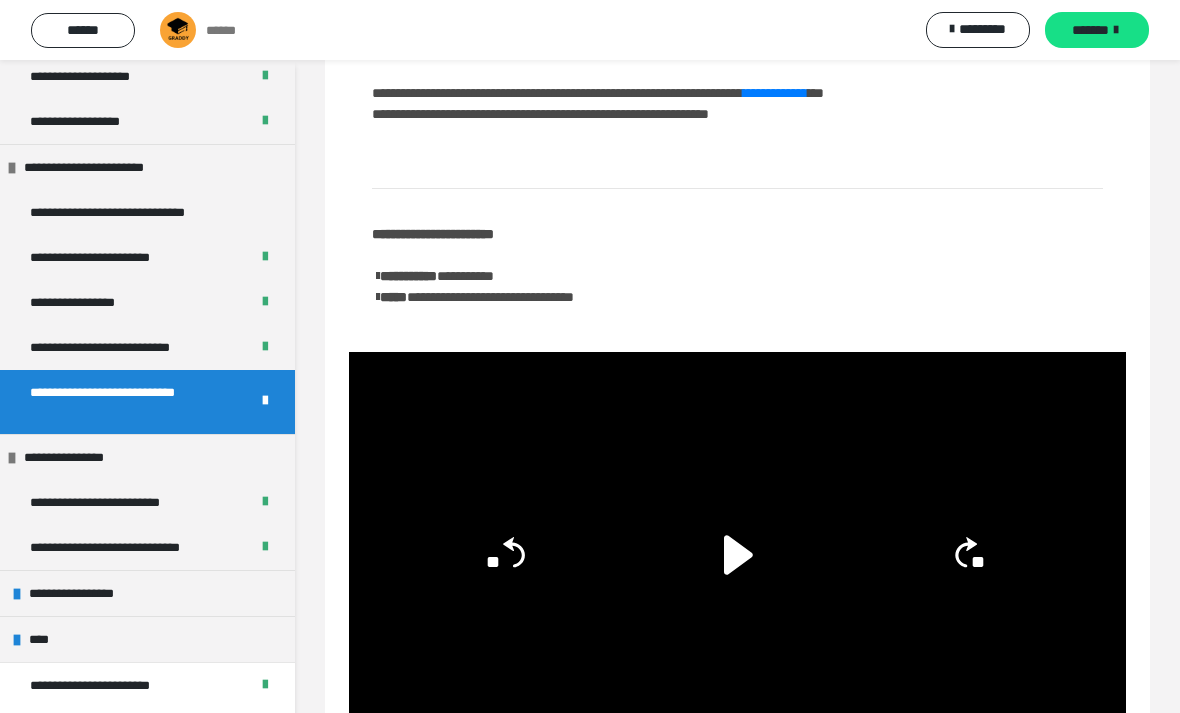 scroll, scrollTop: 968, scrollLeft: 0, axis: vertical 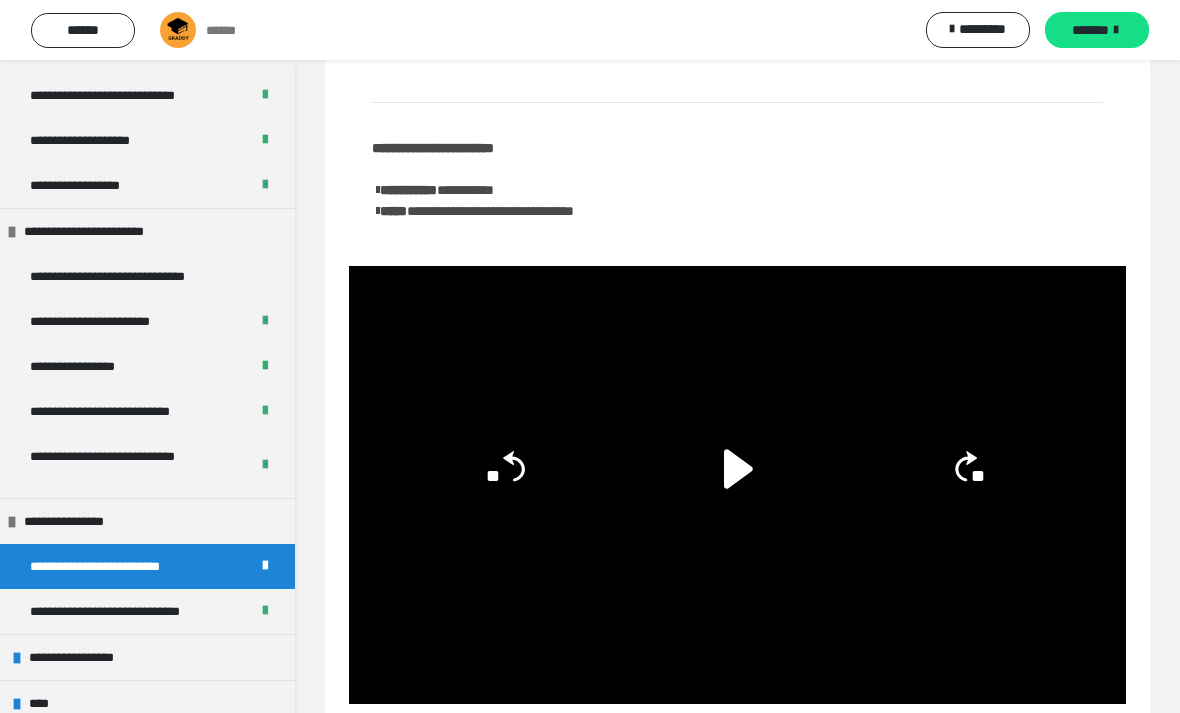 click on "**********" at bounding box center [121, 566] 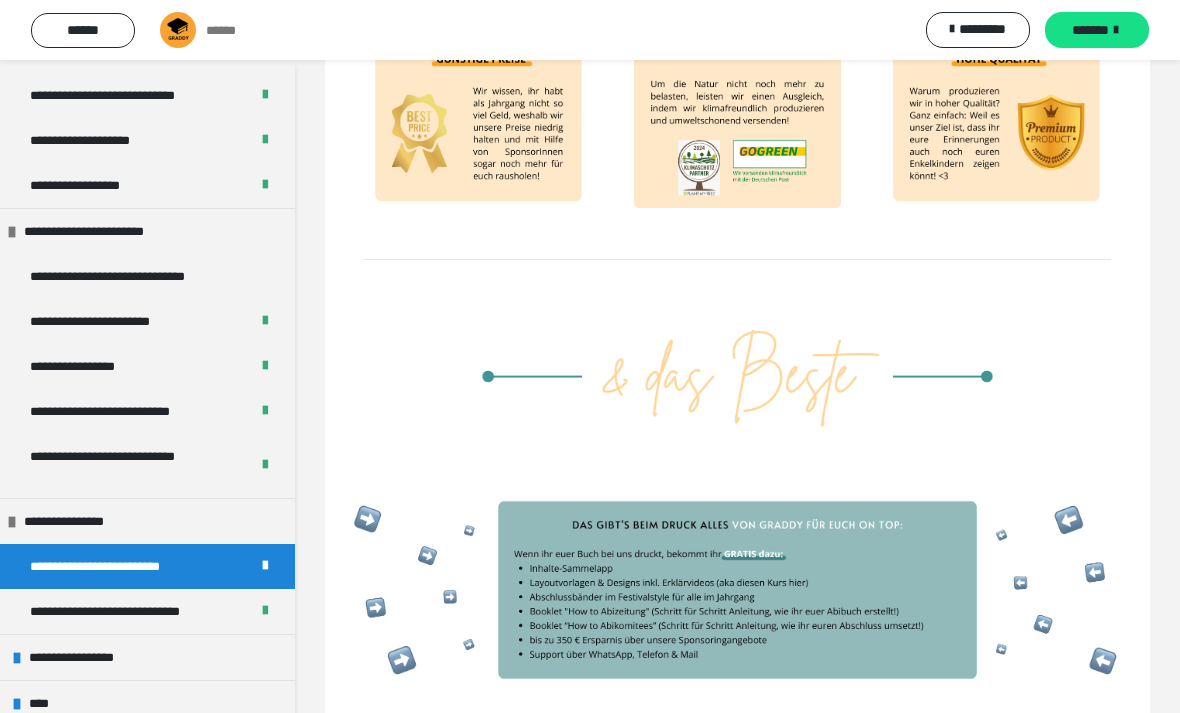 scroll, scrollTop: 1405, scrollLeft: 0, axis: vertical 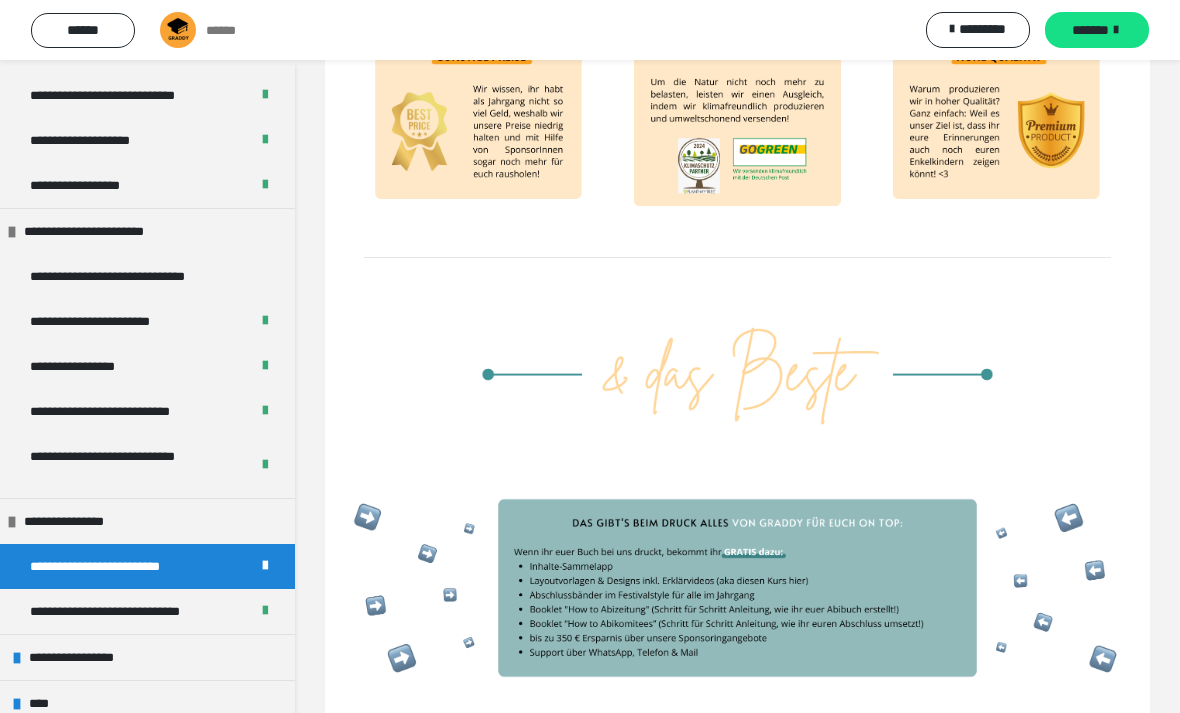 click on "**********" at bounding box center (123, 611) 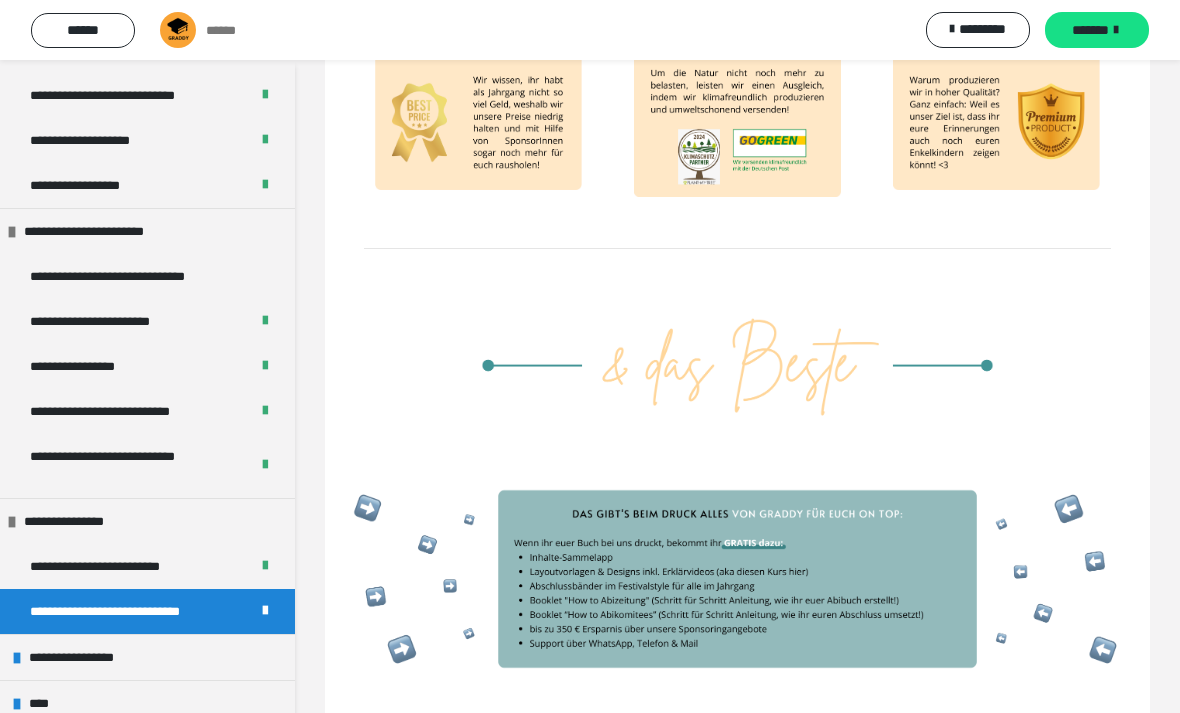 scroll, scrollTop: 1483, scrollLeft: 0, axis: vertical 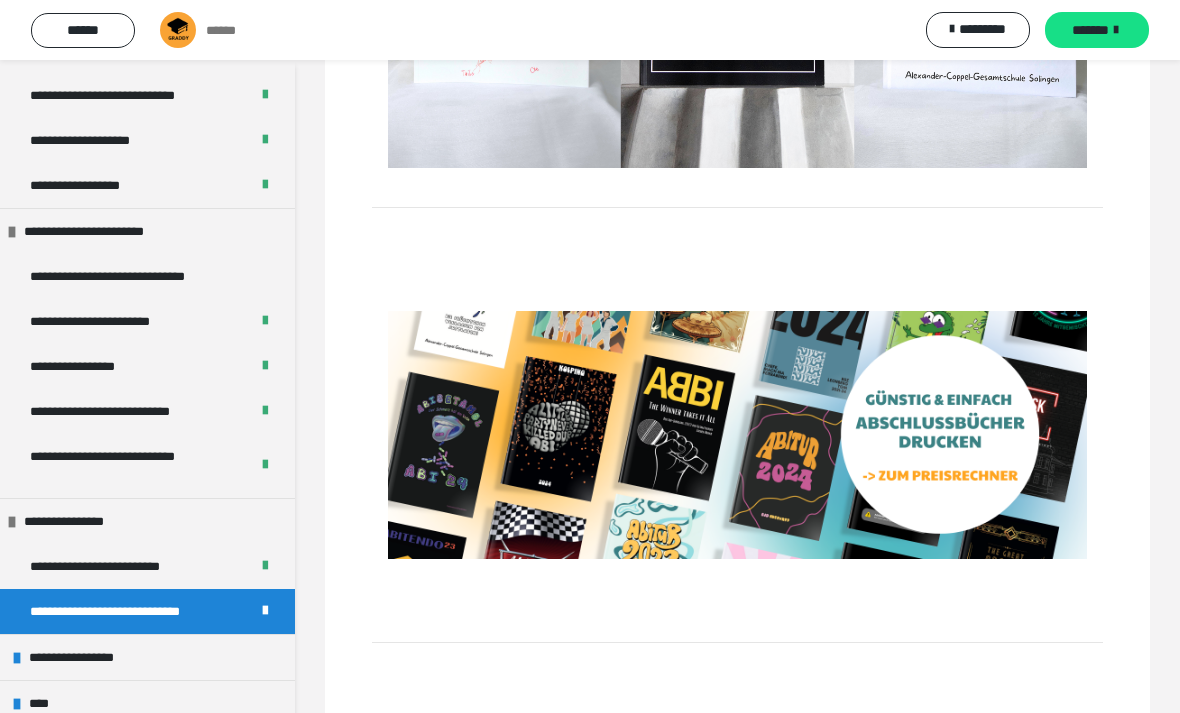 click on "**********" at bounding box center (84, 657) 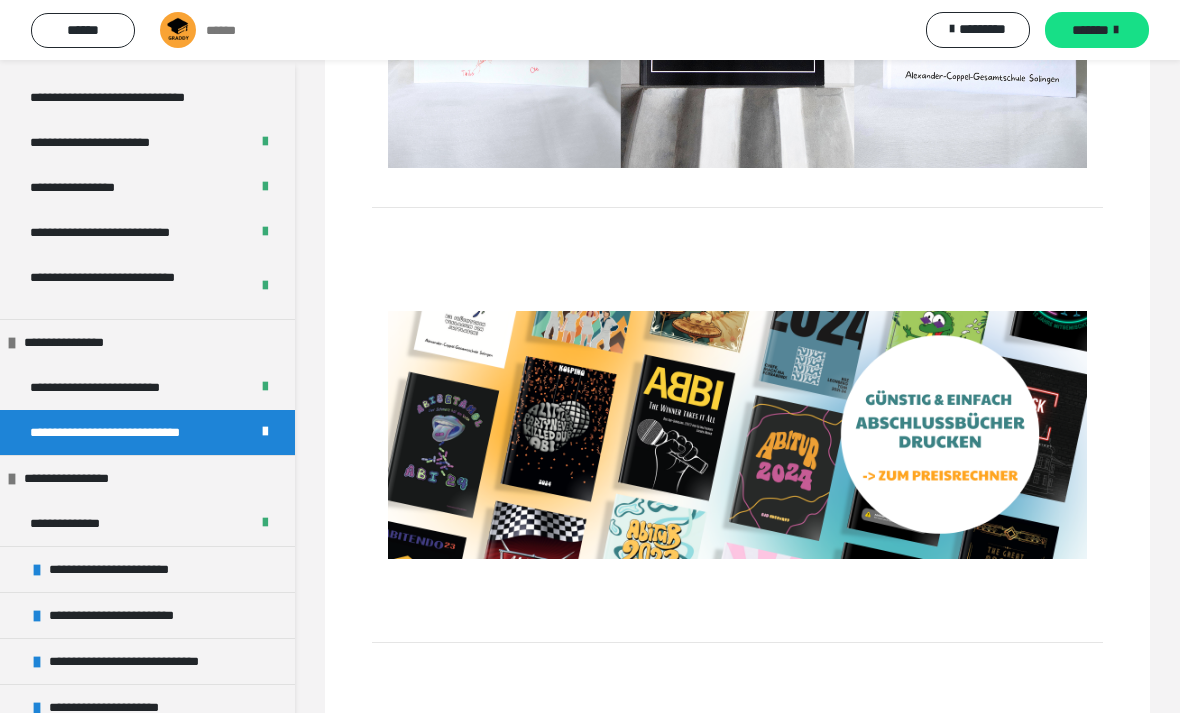 scroll, scrollTop: 1081, scrollLeft: 0, axis: vertical 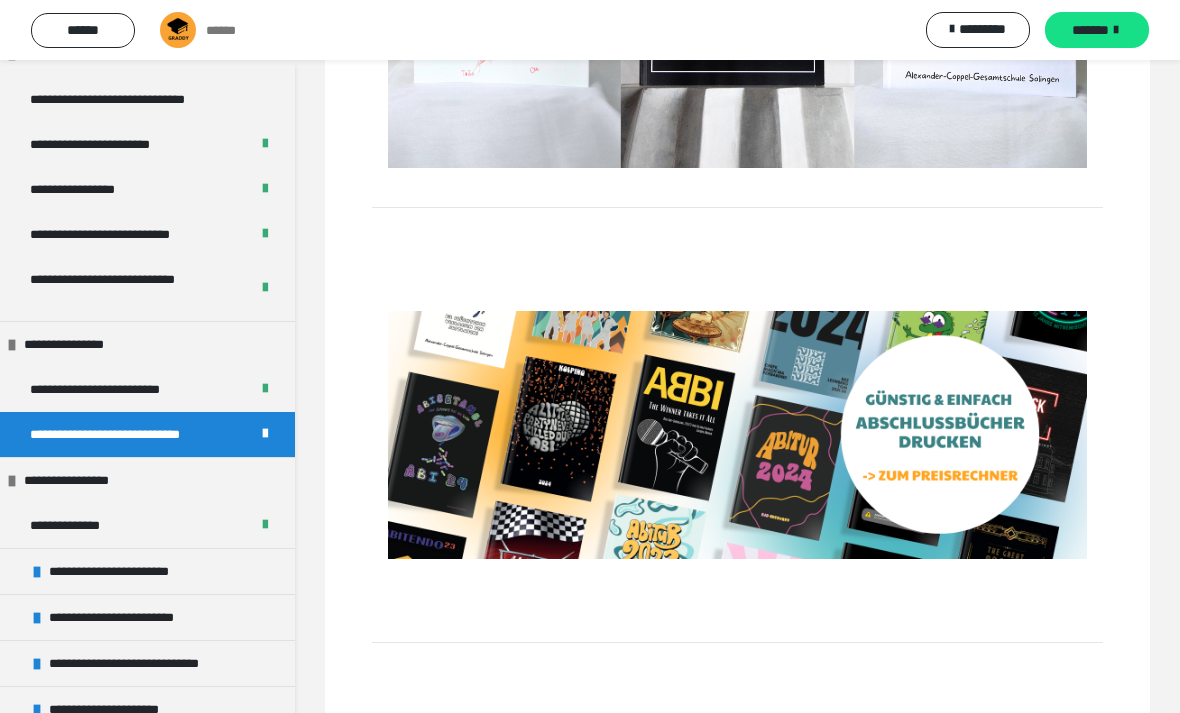 click on "**********" at bounding box center [129, 571] 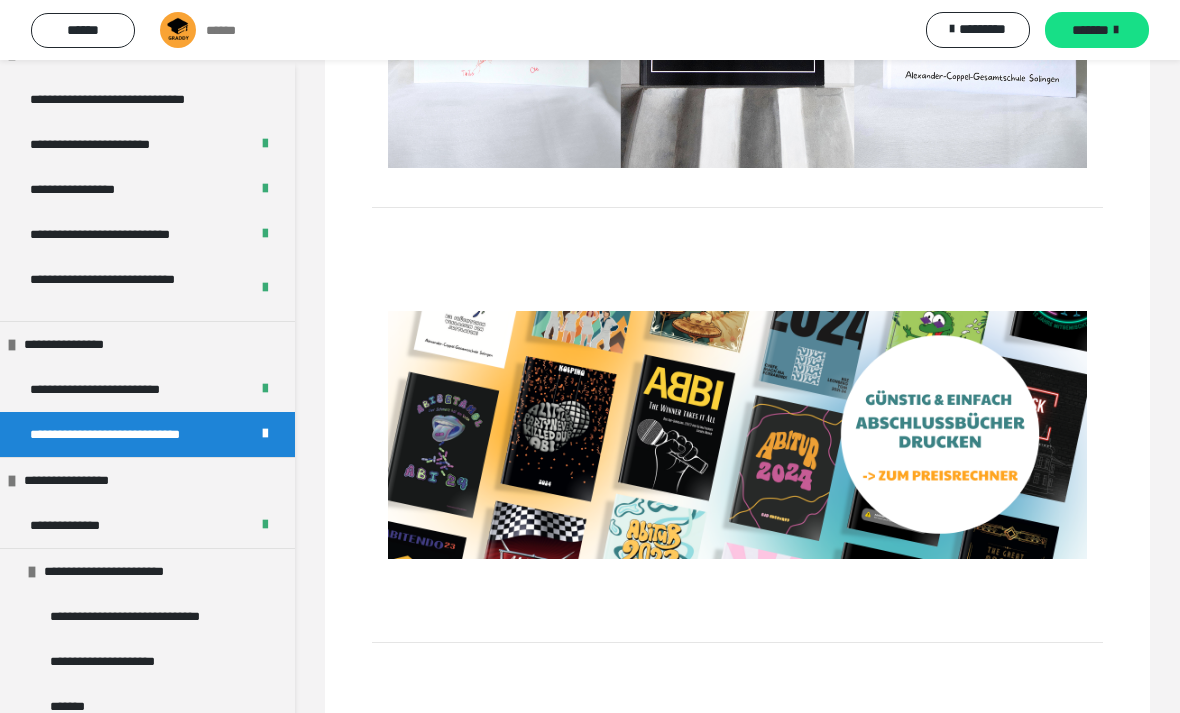 click on "**********" at bounding box center [142, 616] 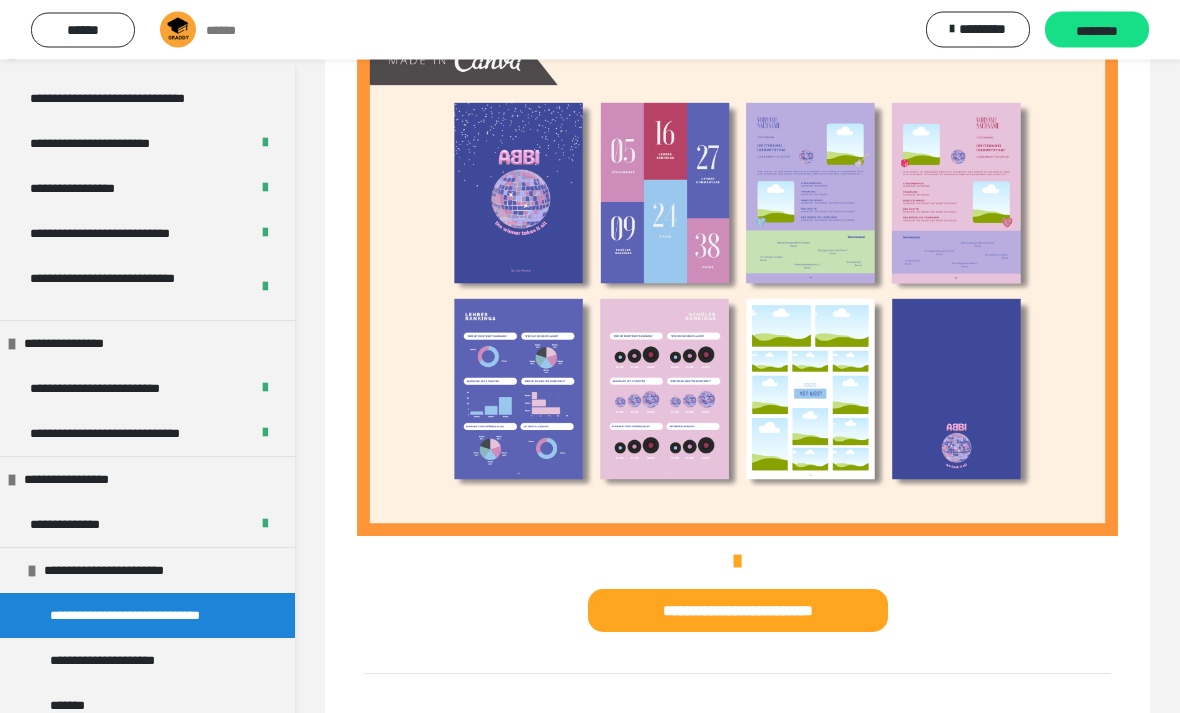 scroll, scrollTop: 537, scrollLeft: 0, axis: vertical 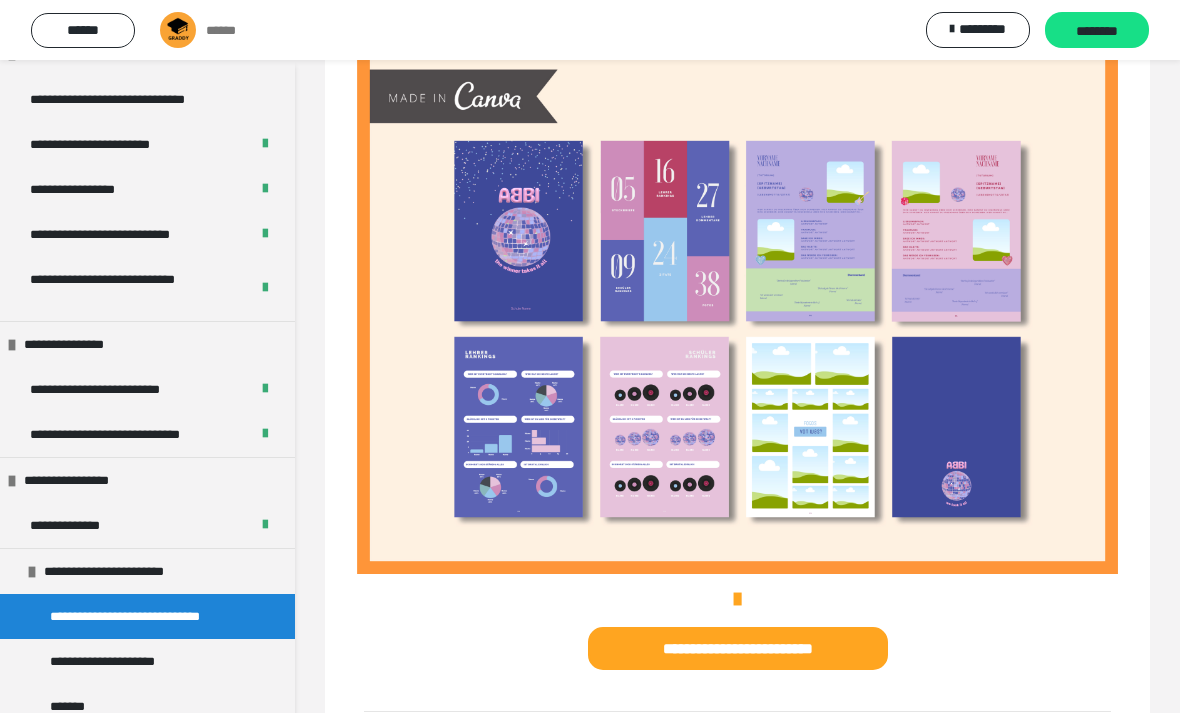 click on "********" at bounding box center [1097, 31] 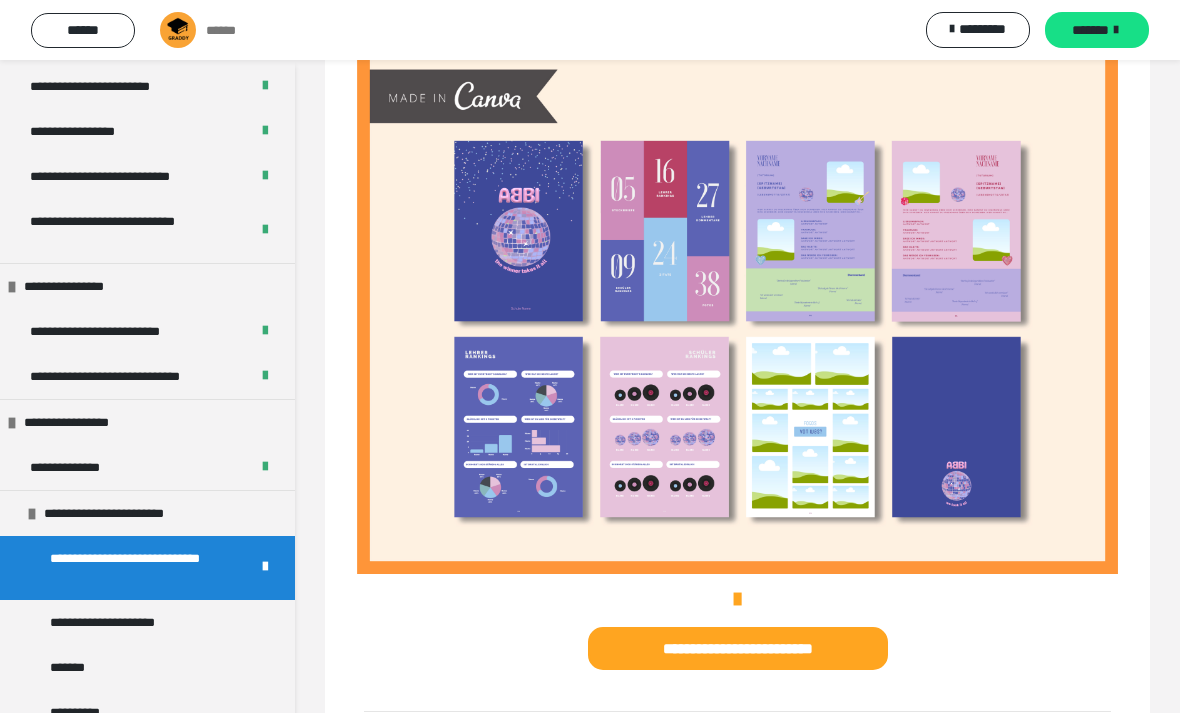 scroll, scrollTop: 1228, scrollLeft: 0, axis: vertical 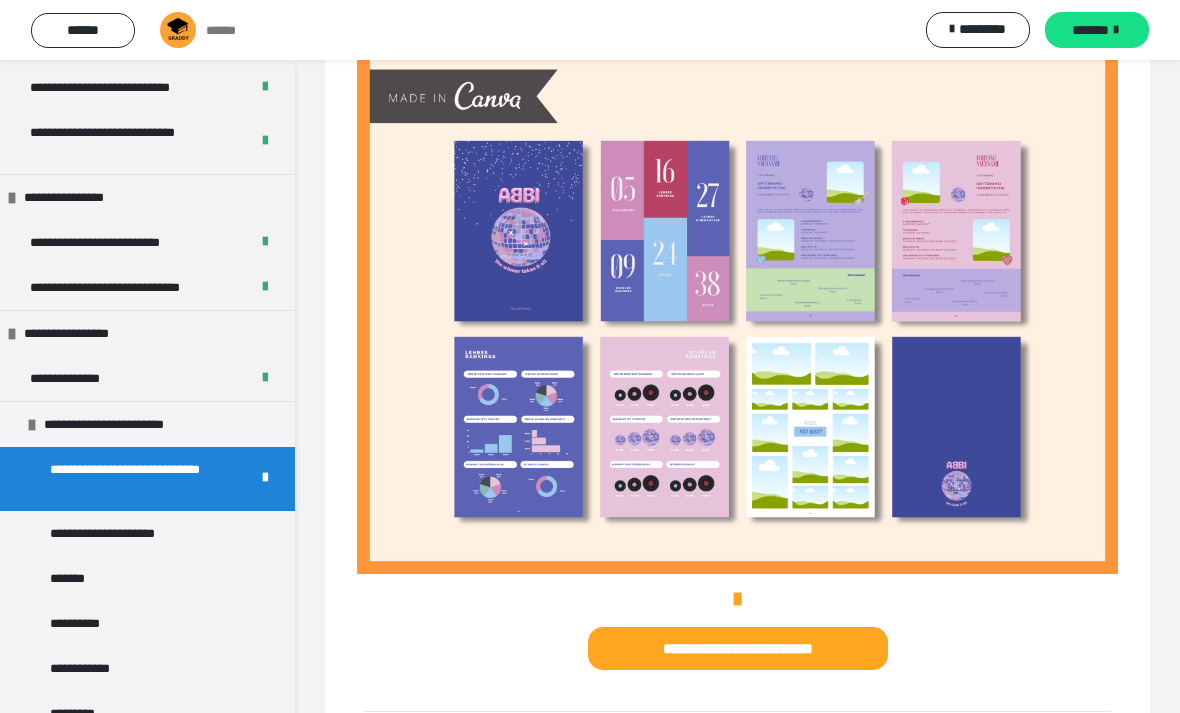 click on "**********" at bounding box center [123, 533] 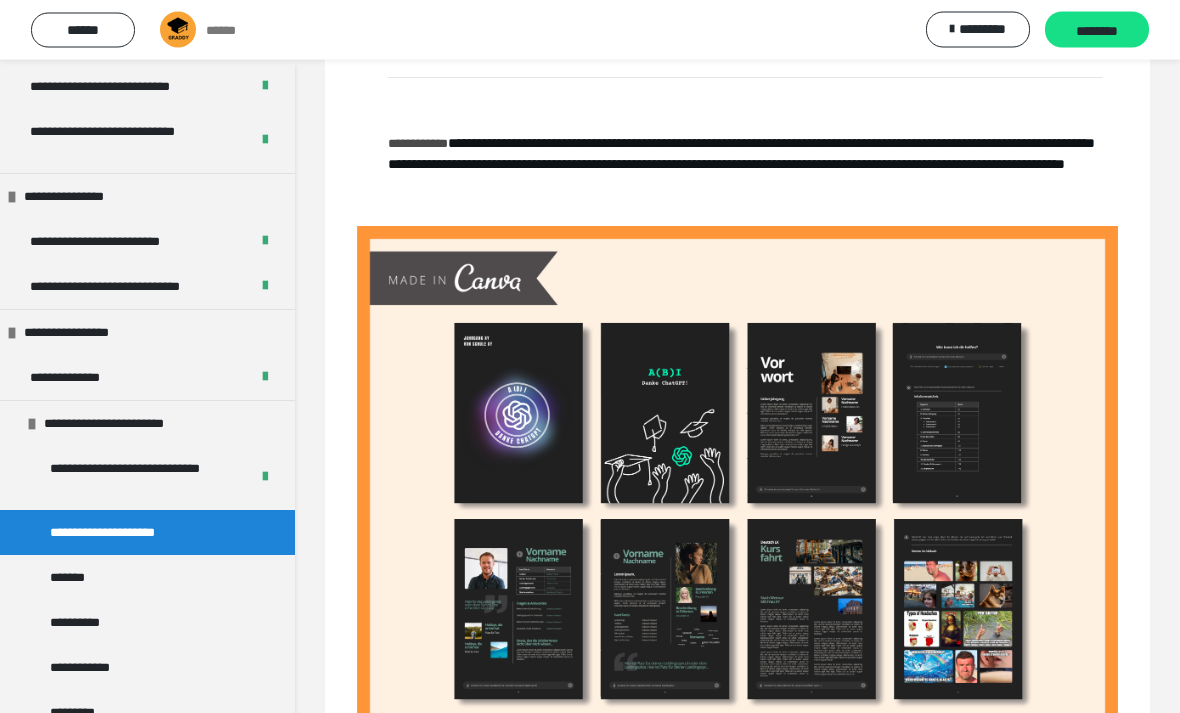 scroll, scrollTop: 408, scrollLeft: 0, axis: vertical 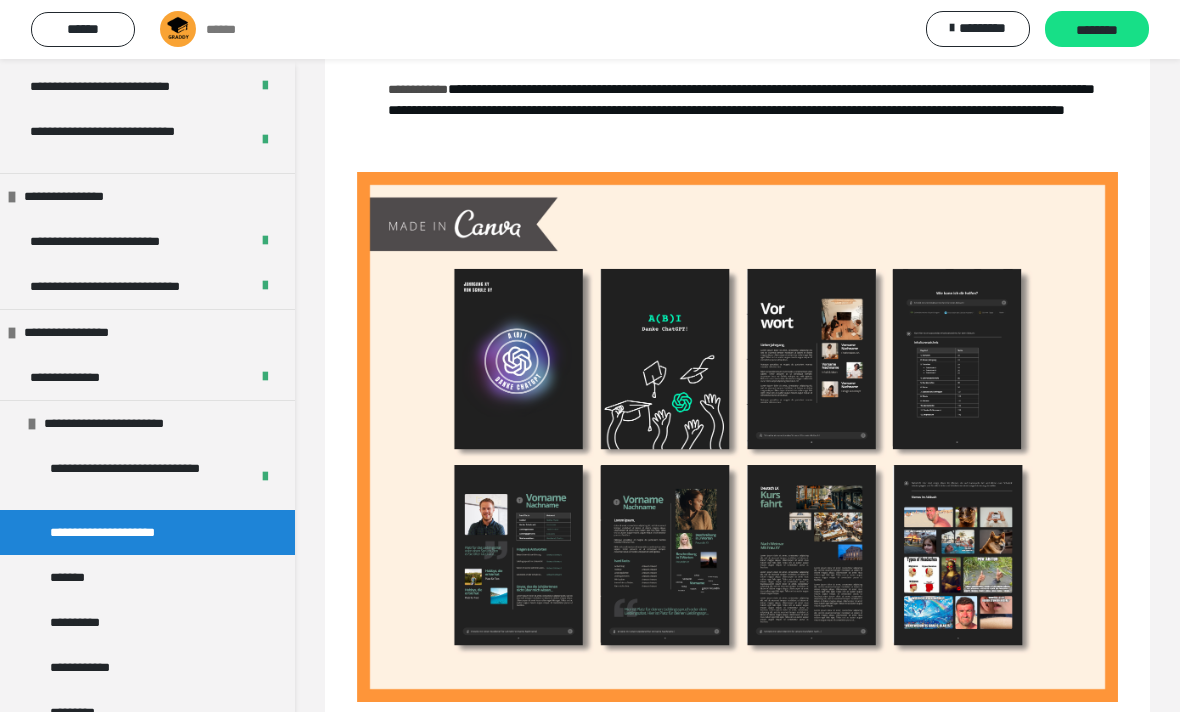 click on "********" at bounding box center [1097, 30] 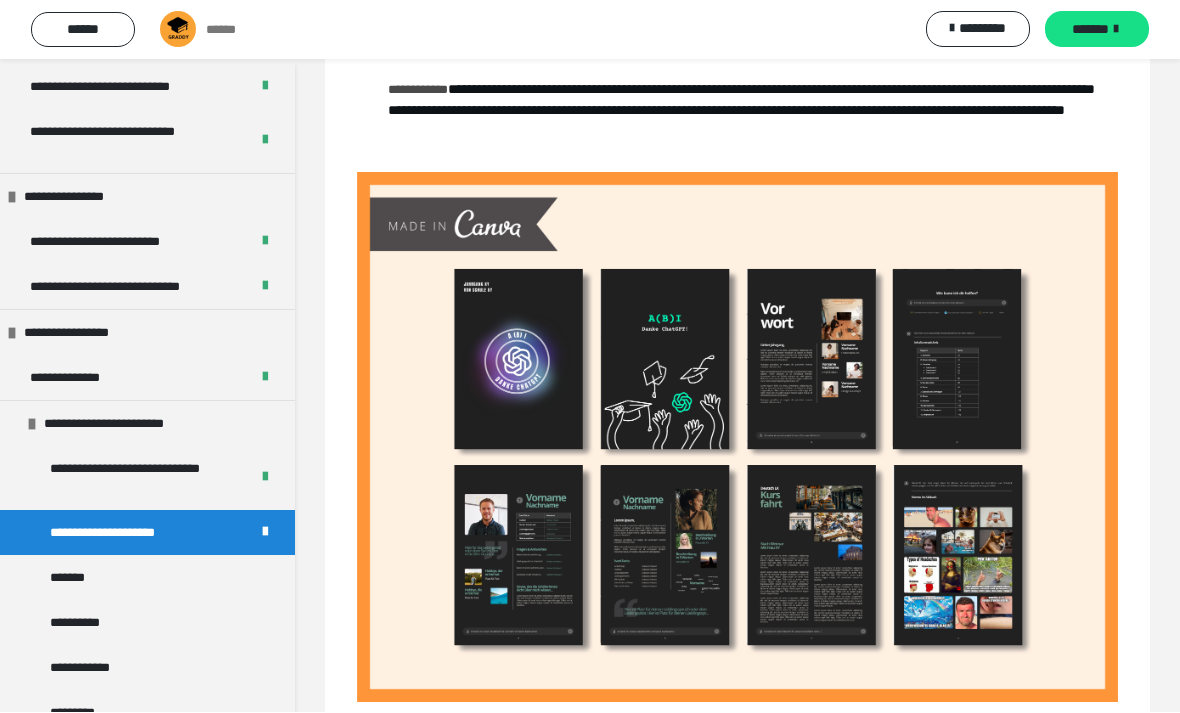scroll, scrollTop: 409, scrollLeft: 0, axis: vertical 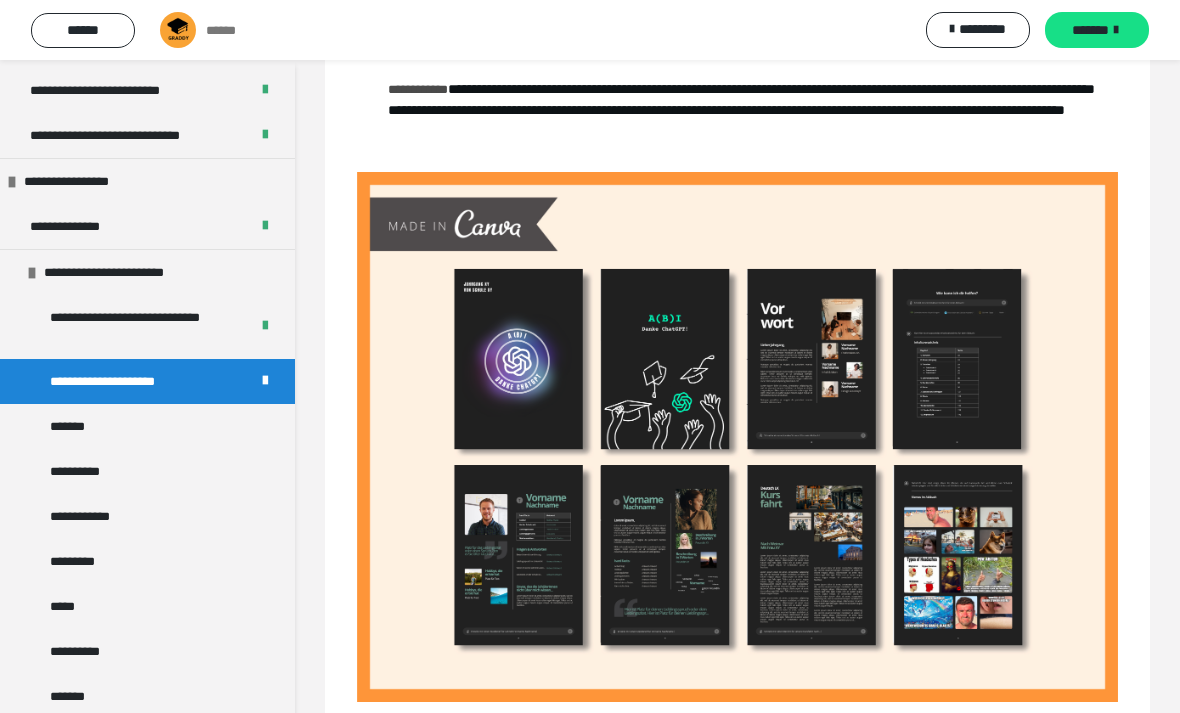 click on "*******" at bounding box center [76, 426] 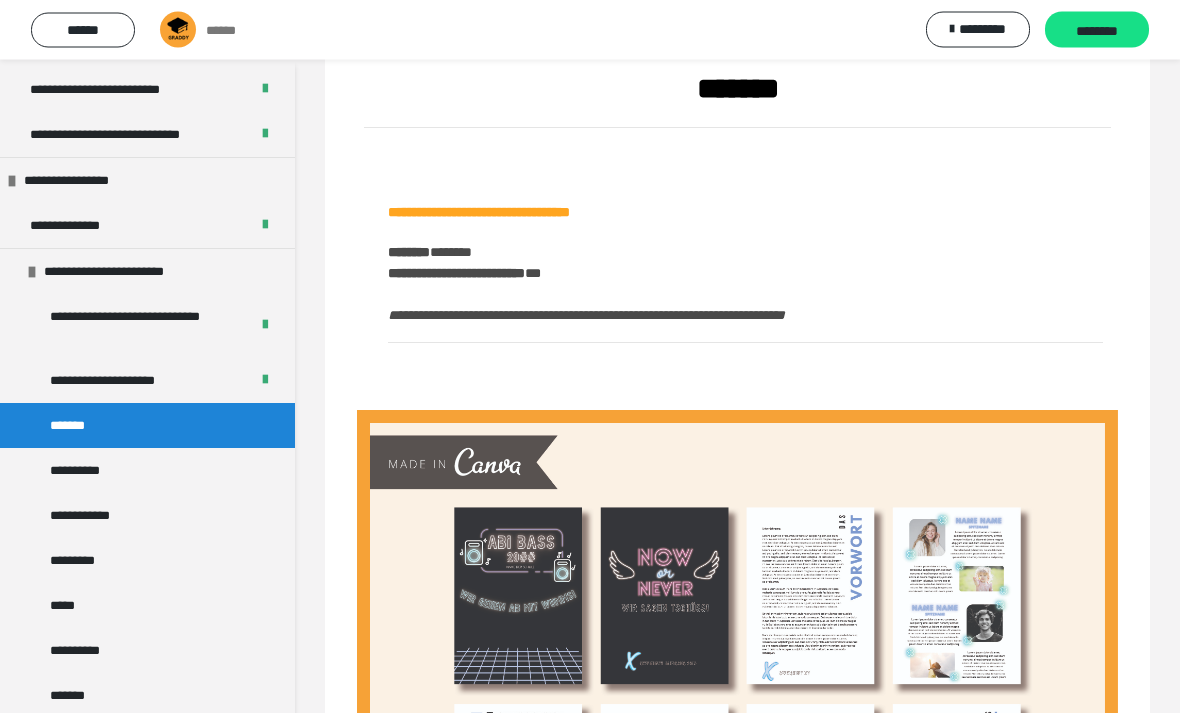 click on "********" at bounding box center [1097, 30] 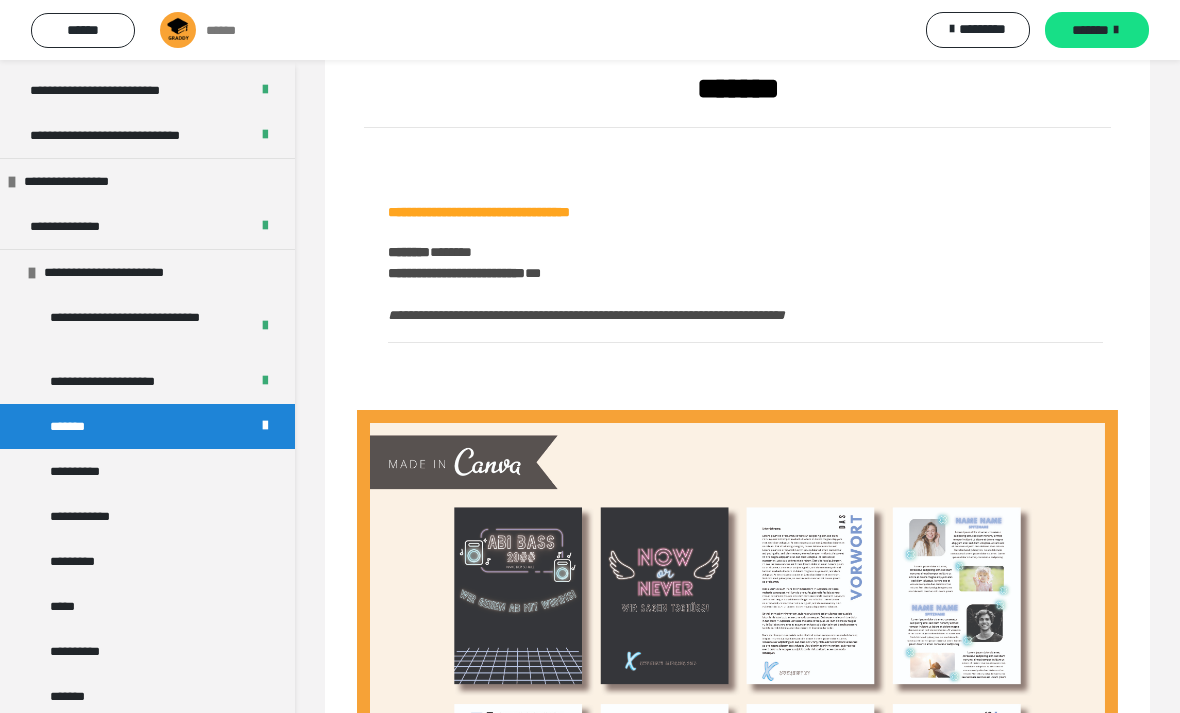 click on "**********" at bounding box center (88, 471) 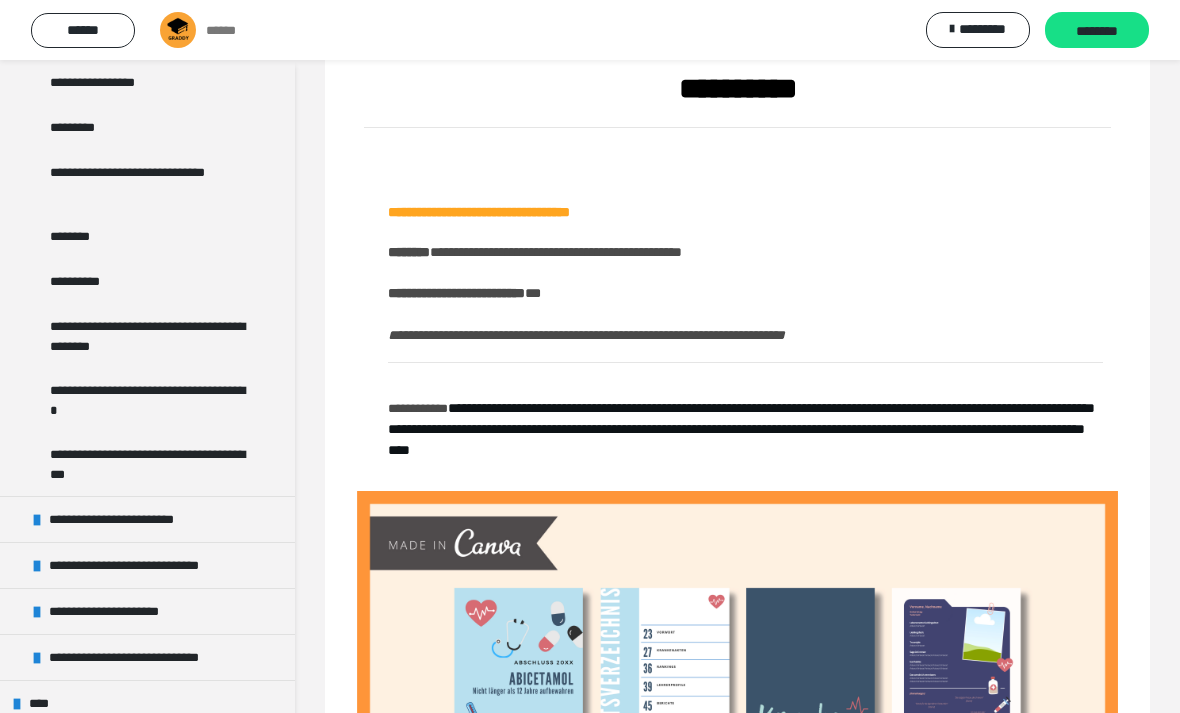 scroll, scrollTop: 3941, scrollLeft: 0, axis: vertical 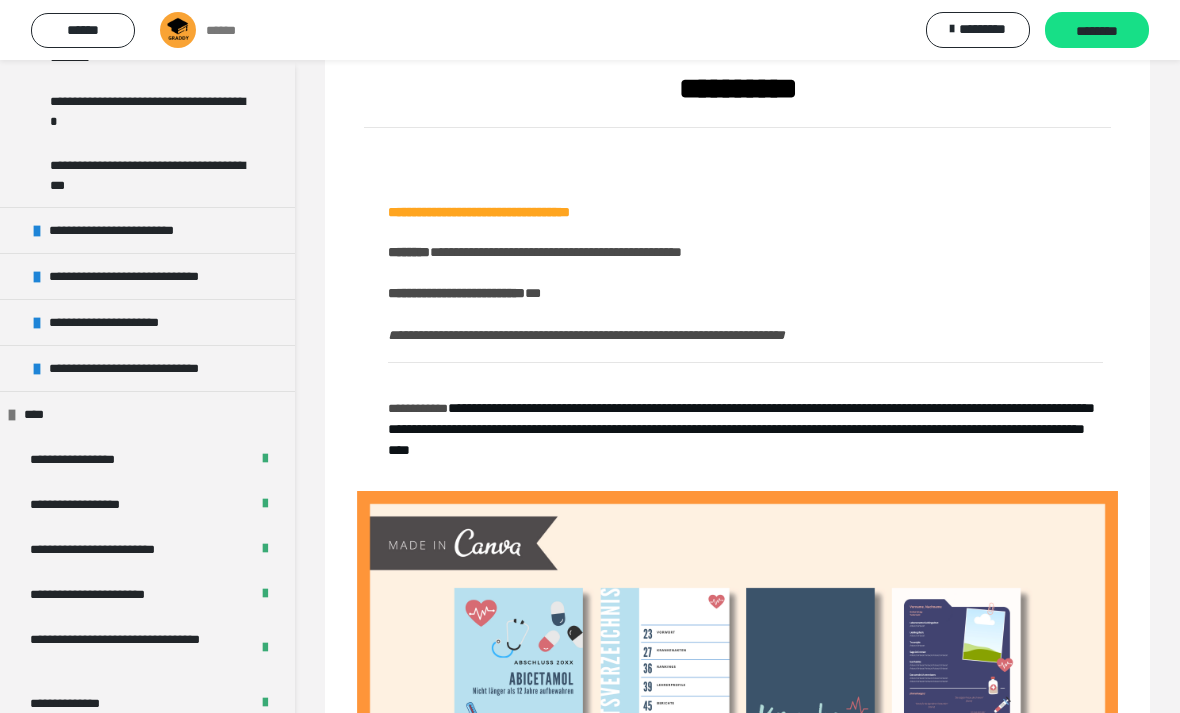 click on "**********" at bounding box center (90, 459) 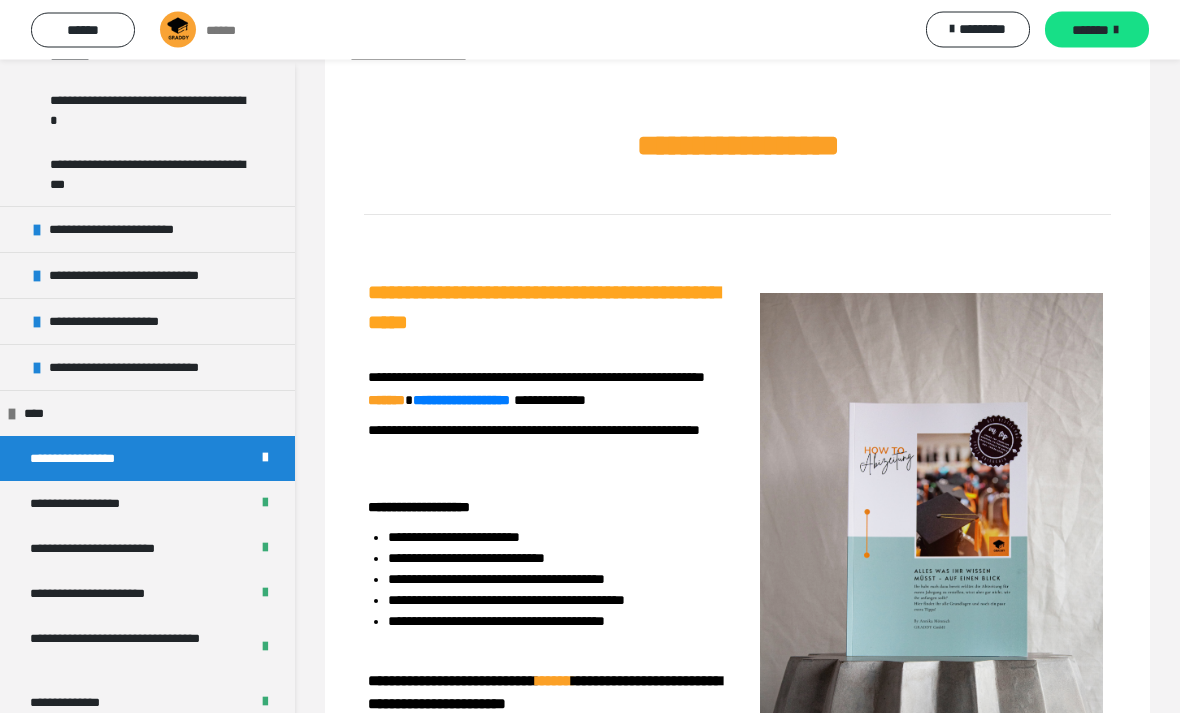scroll, scrollTop: 0, scrollLeft: 0, axis: both 